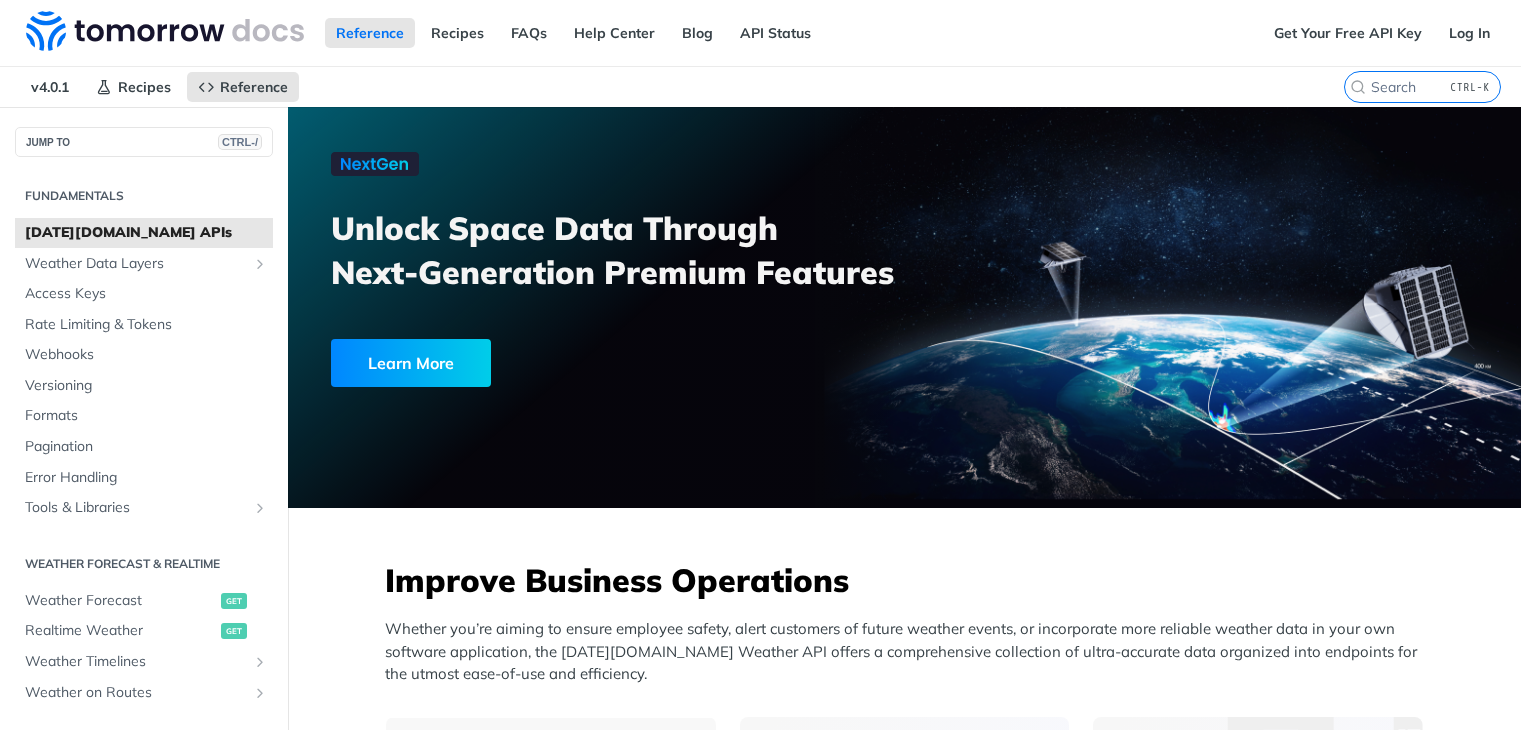 scroll, scrollTop: 0, scrollLeft: 0, axis: both 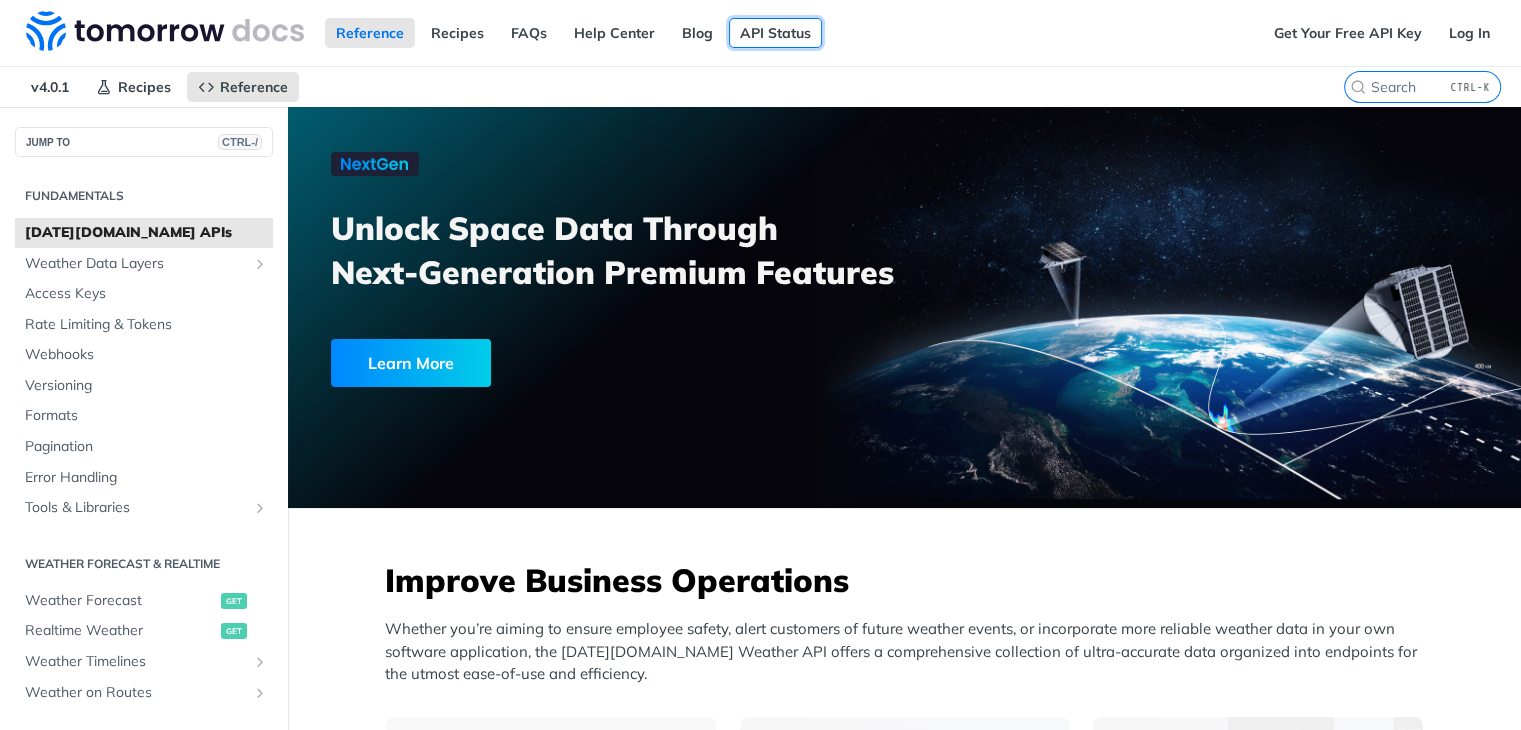 click on "API Status" at bounding box center (775, 33) 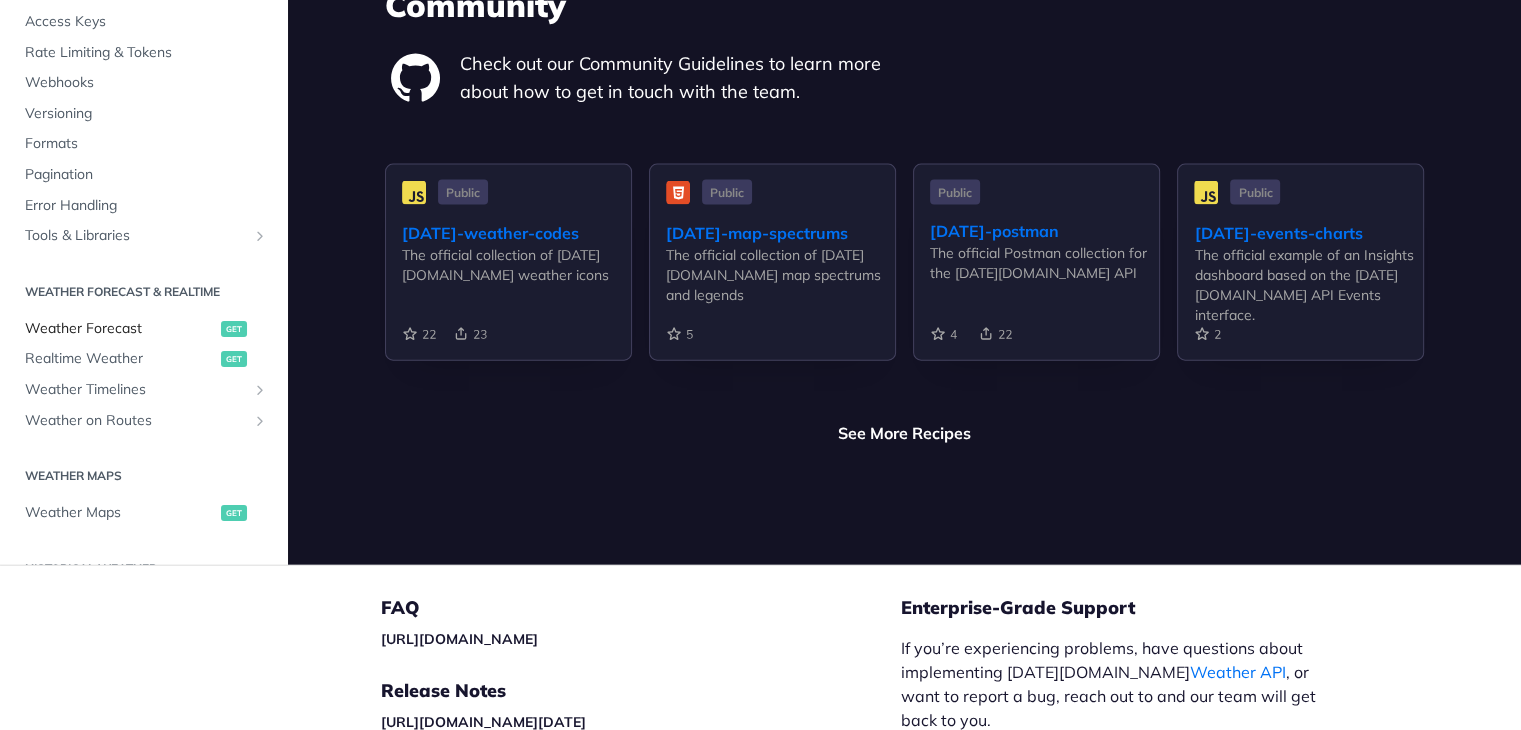 scroll, scrollTop: 4449, scrollLeft: 0, axis: vertical 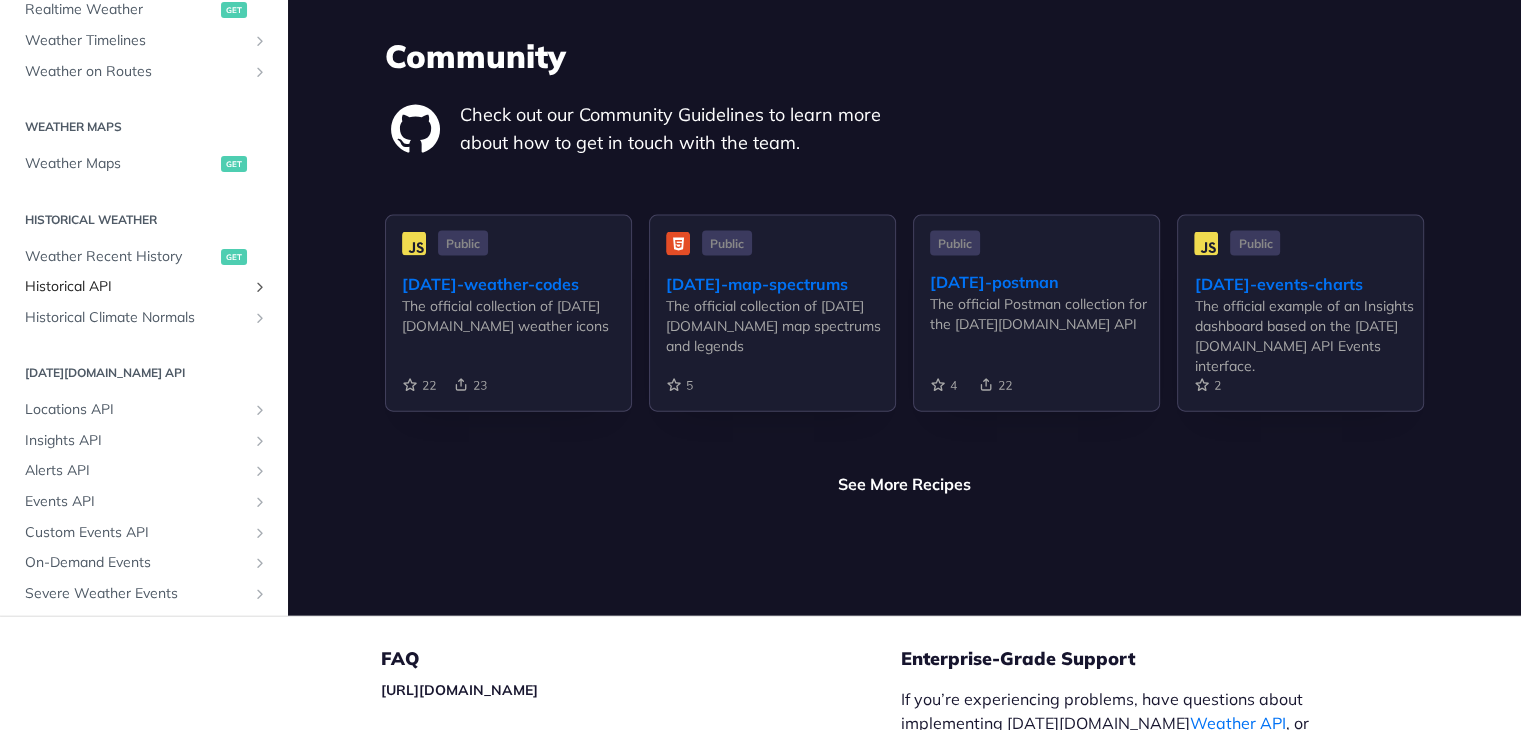 click at bounding box center (260, 287) 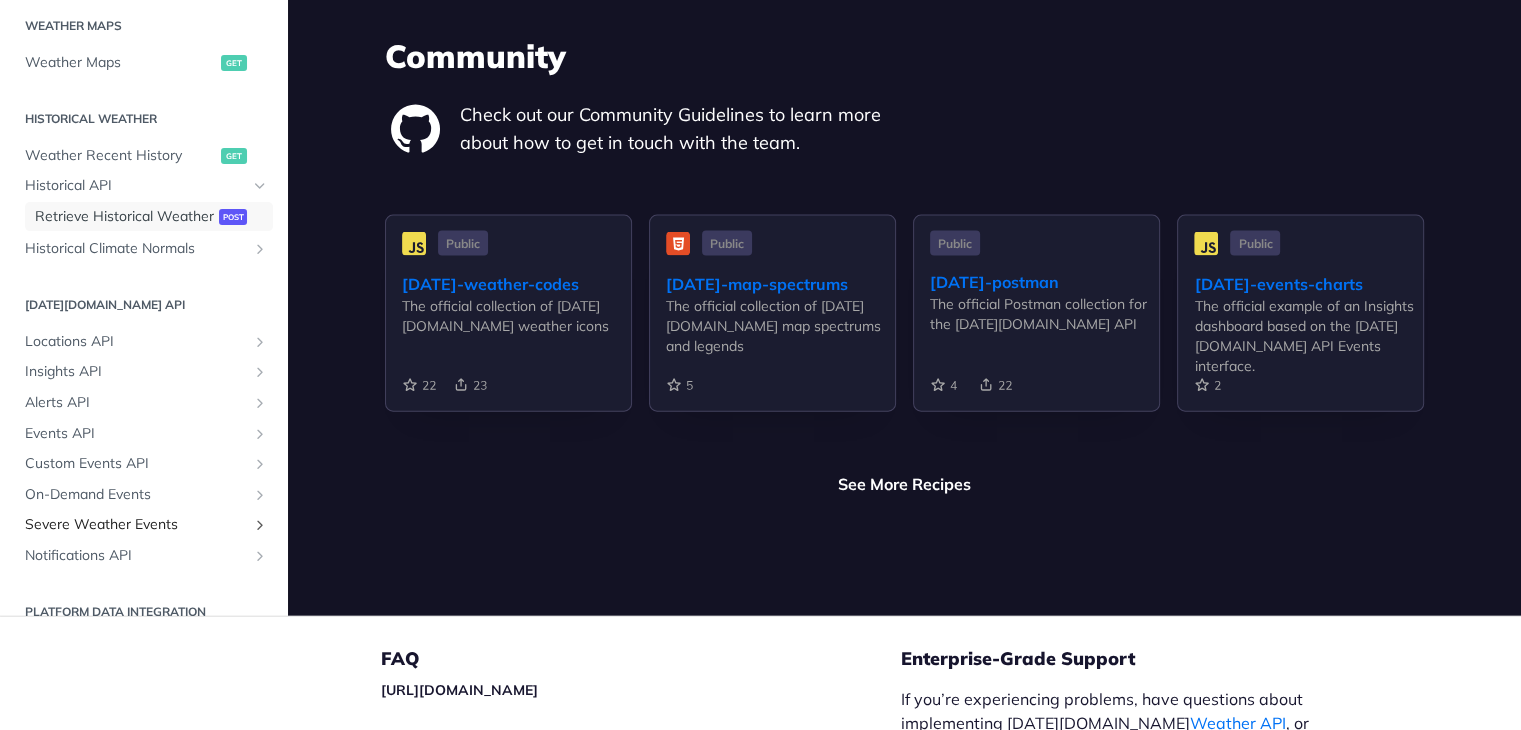scroll, scrollTop: 600, scrollLeft: 0, axis: vertical 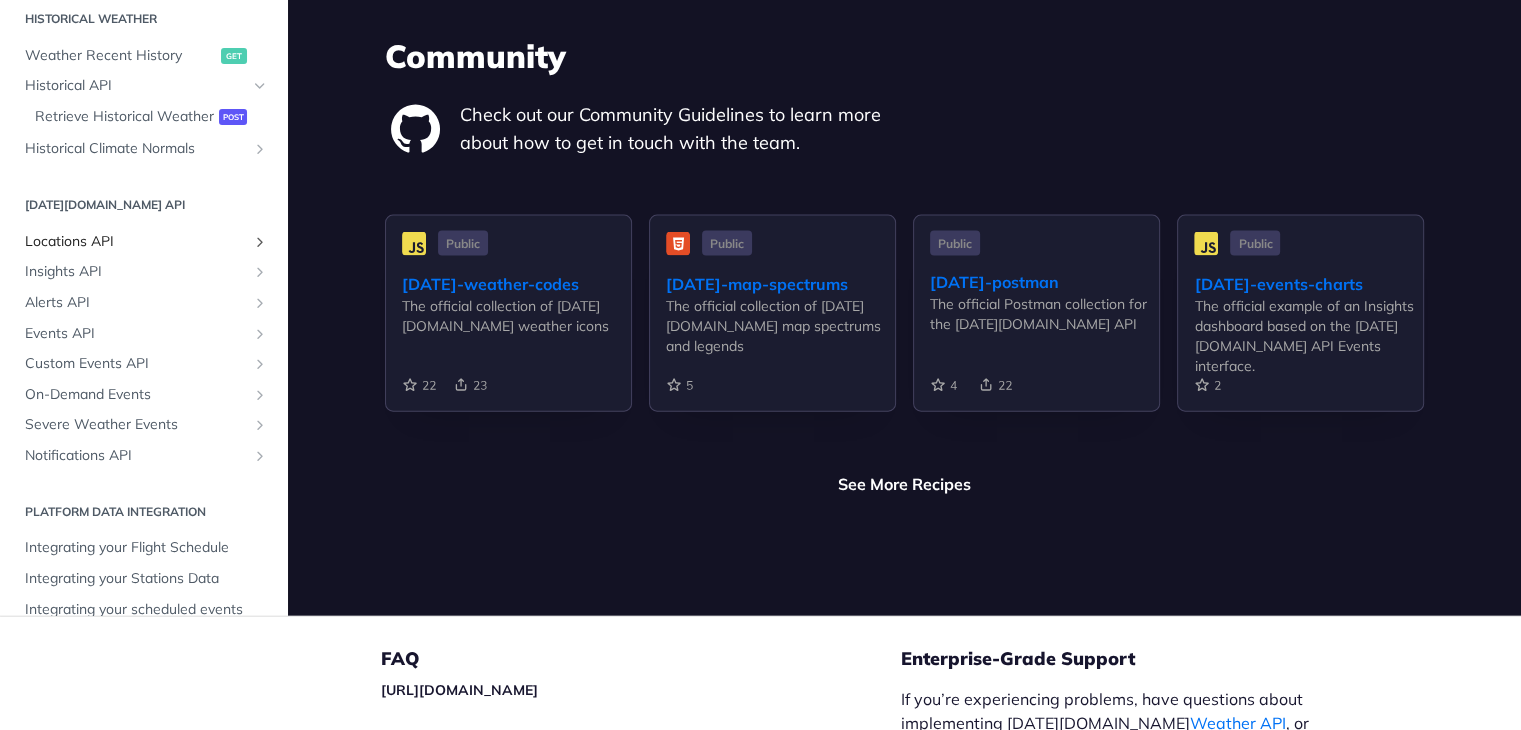 click at bounding box center [260, 243] 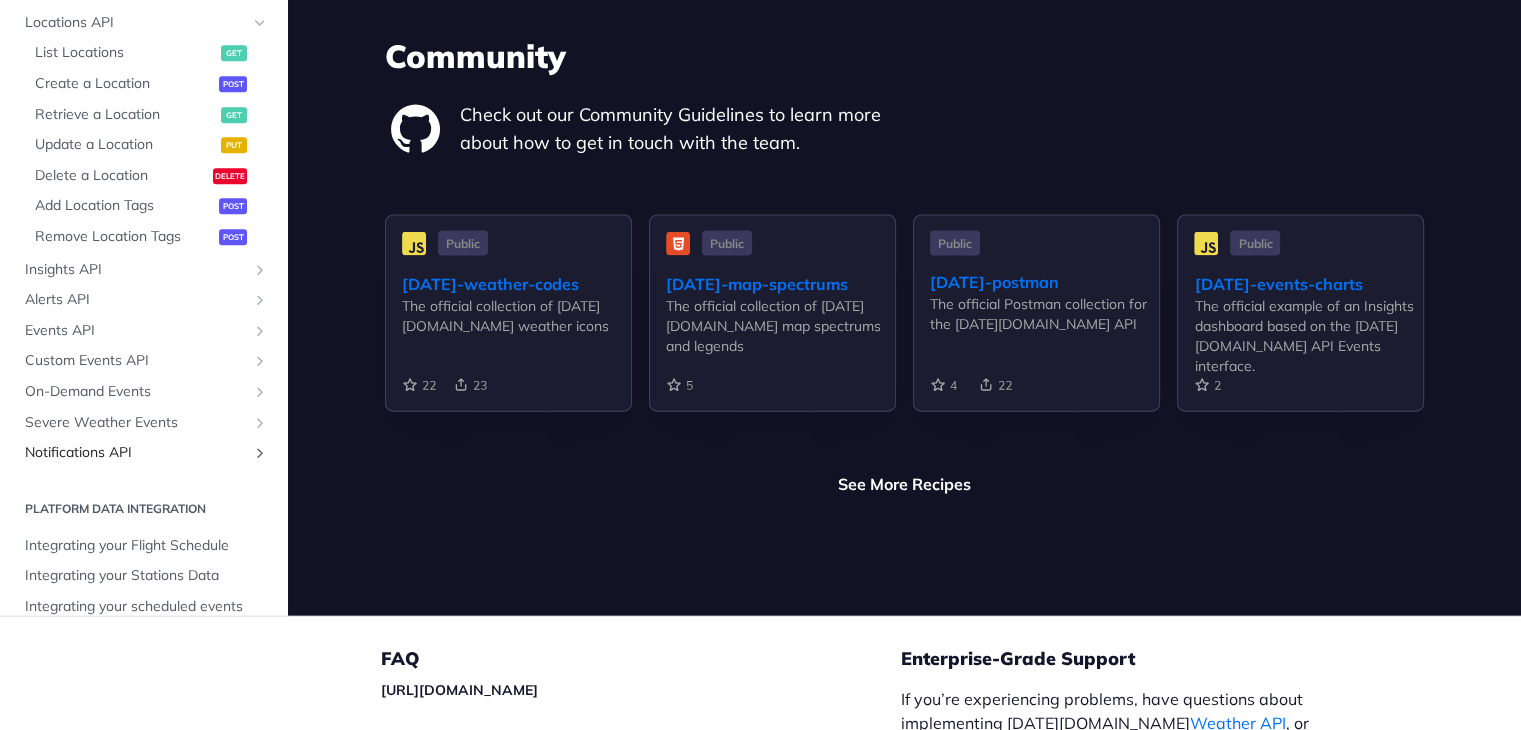 scroll, scrollTop: 867, scrollLeft: 0, axis: vertical 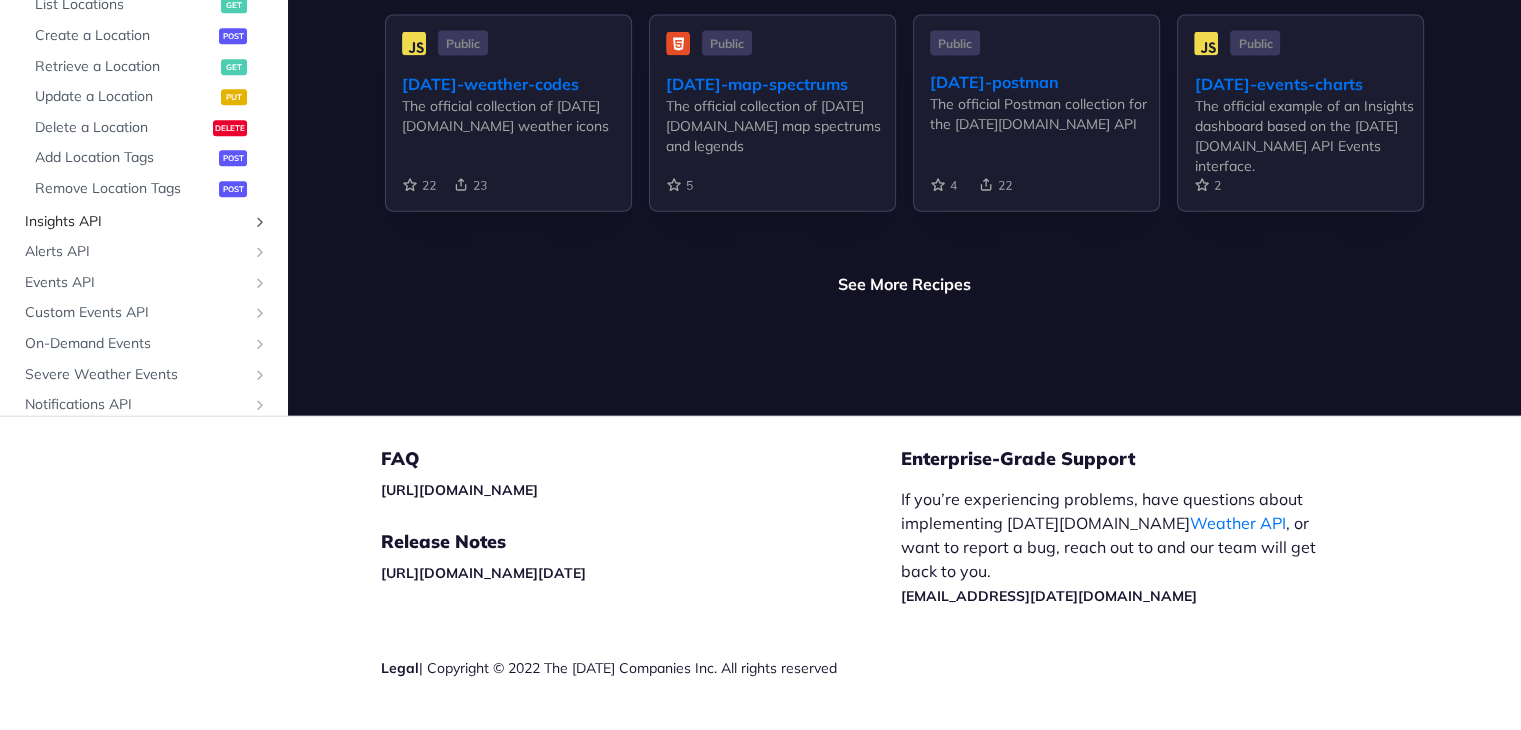 click at bounding box center (260, 222) 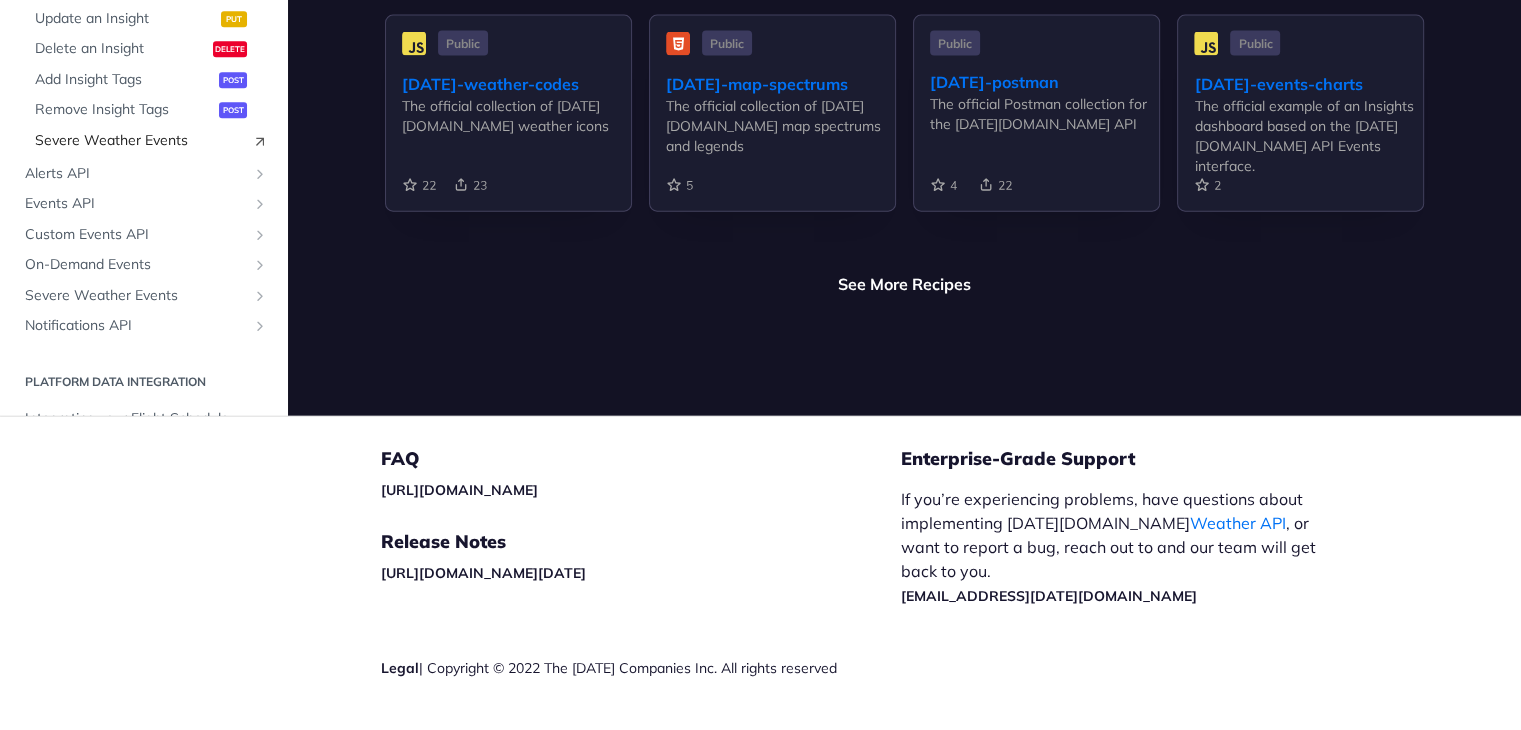 scroll, scrollTop: 1067, scrollLeft: 0, axis: vertical 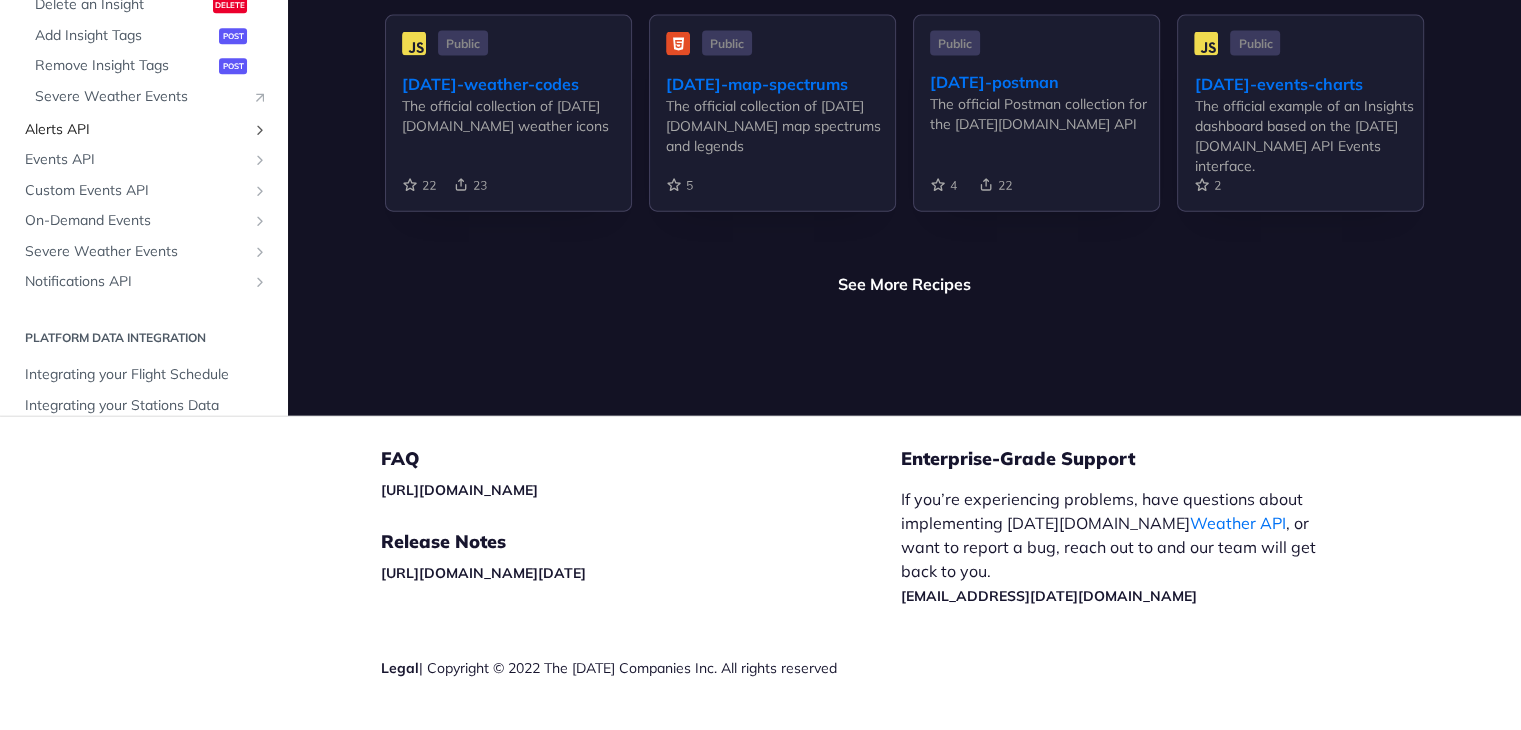 click at bounding box center [260, 130] 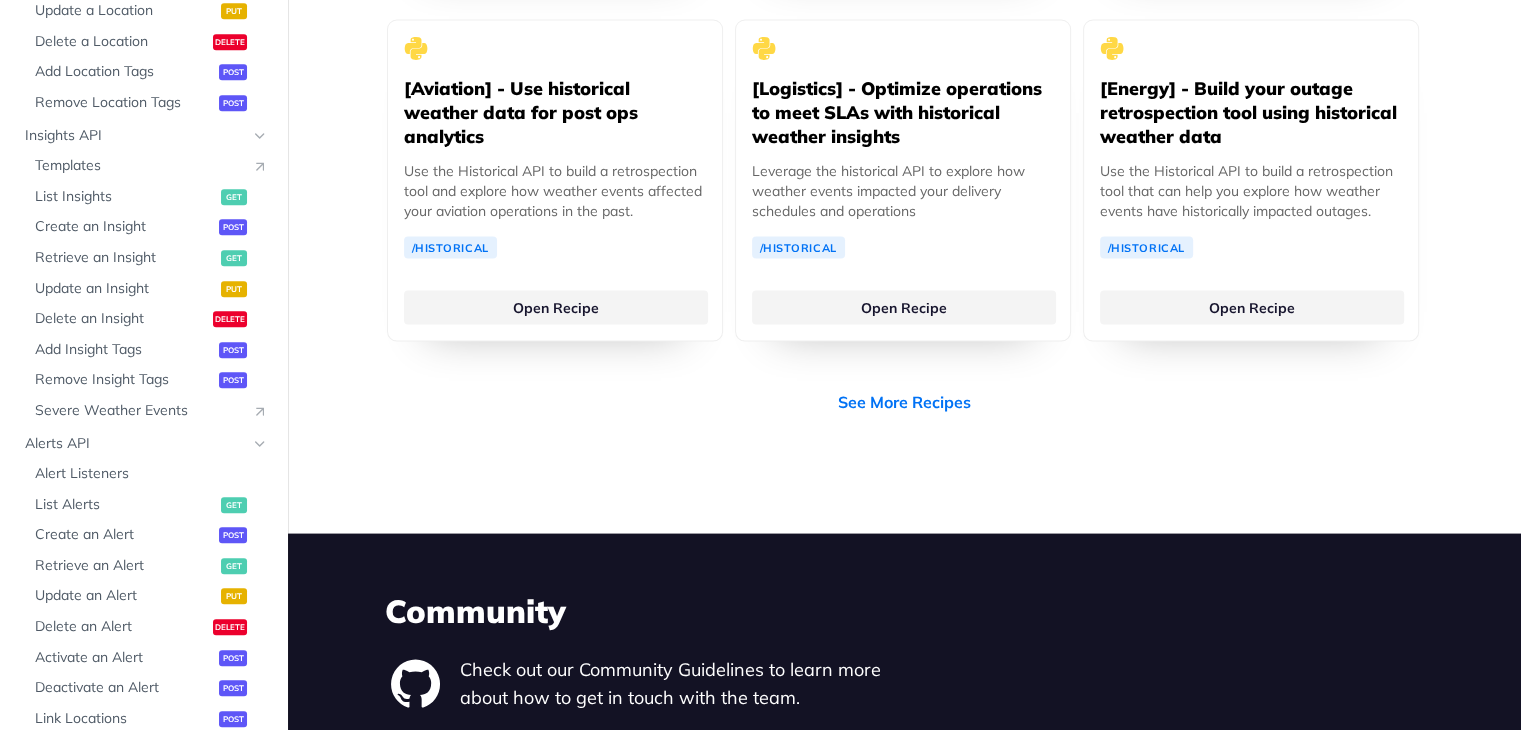 scroll, scrollTop: 3849, scrollLeft: 0, axis: vertical 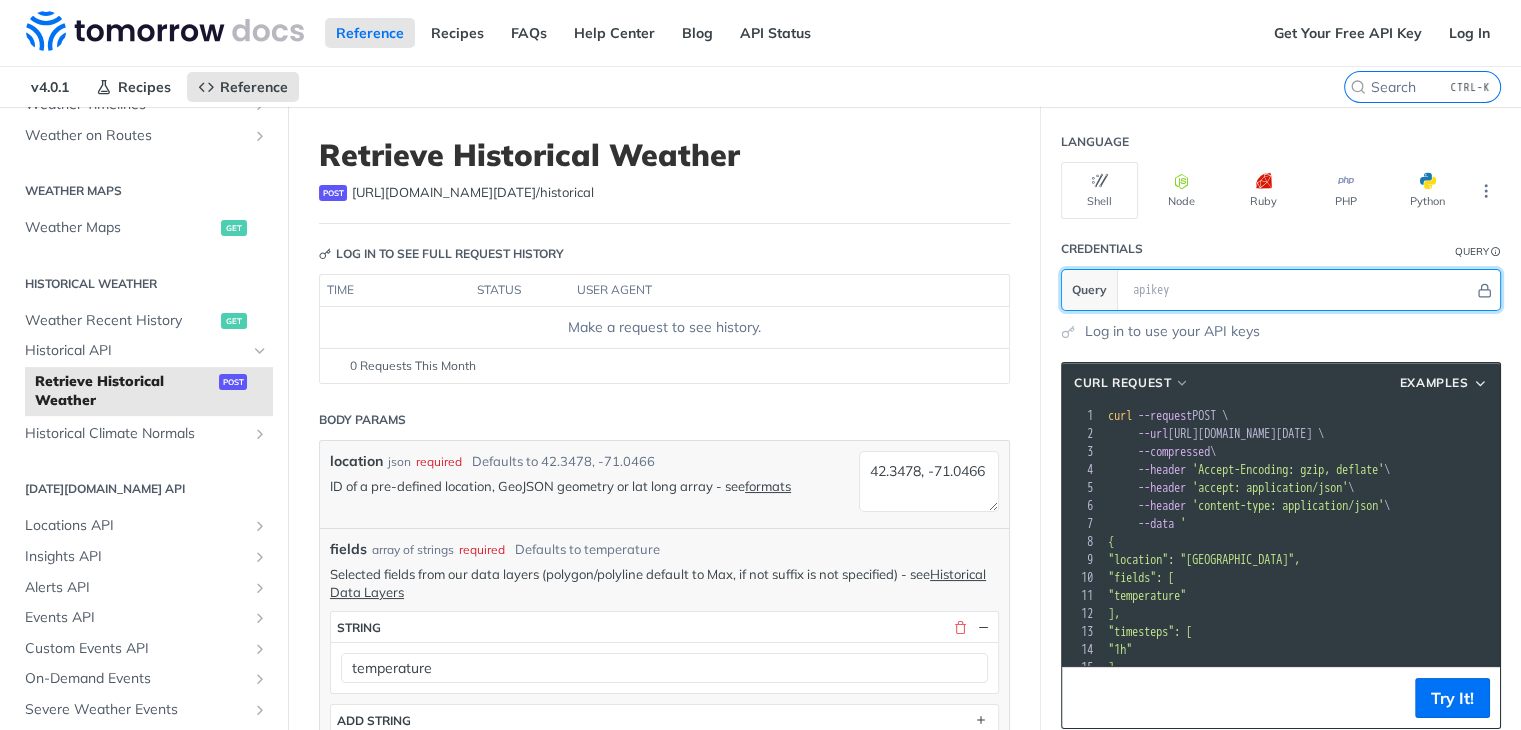 click at bounding box center (1298, 290) 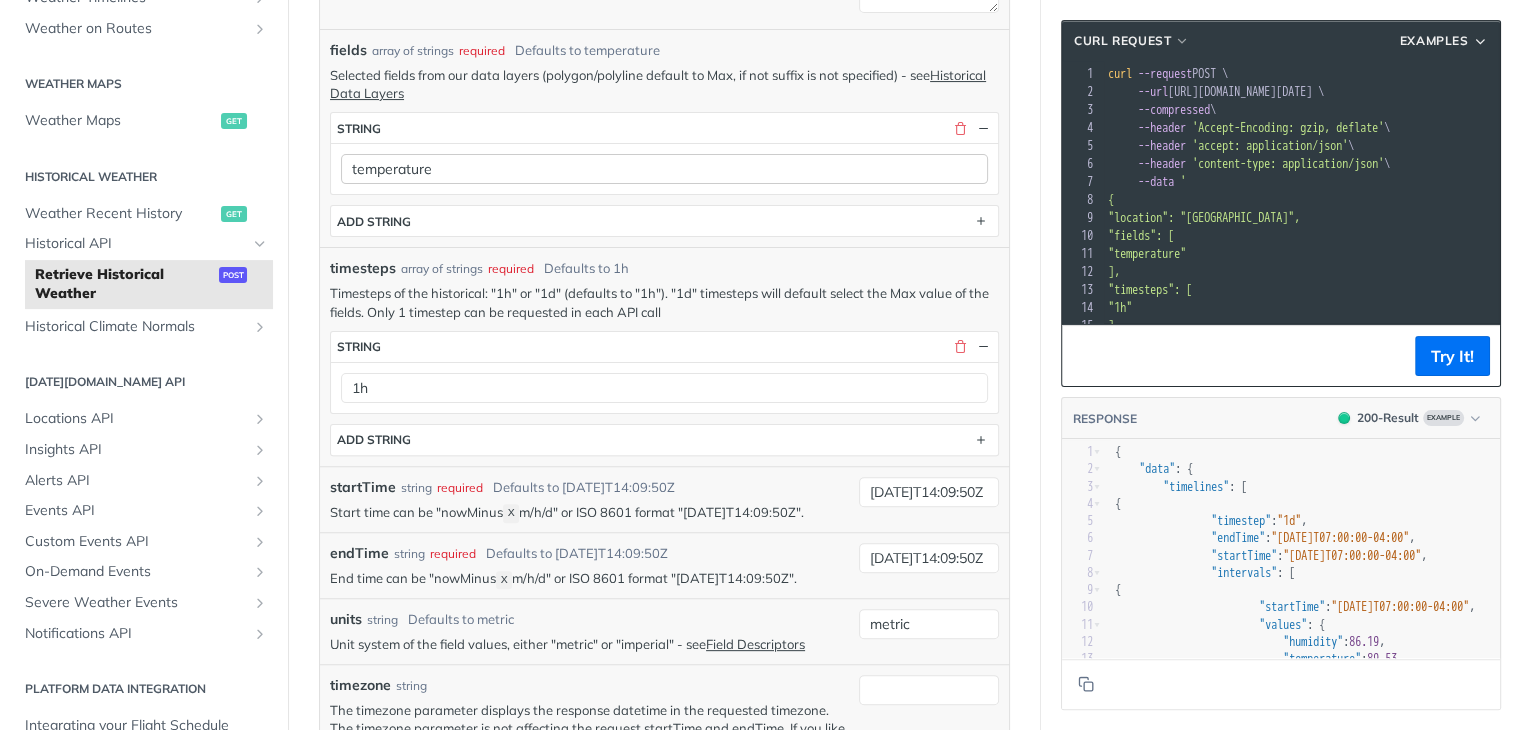 scroll, scrollTop: 500, scrollLeft: 0, axis: vertical 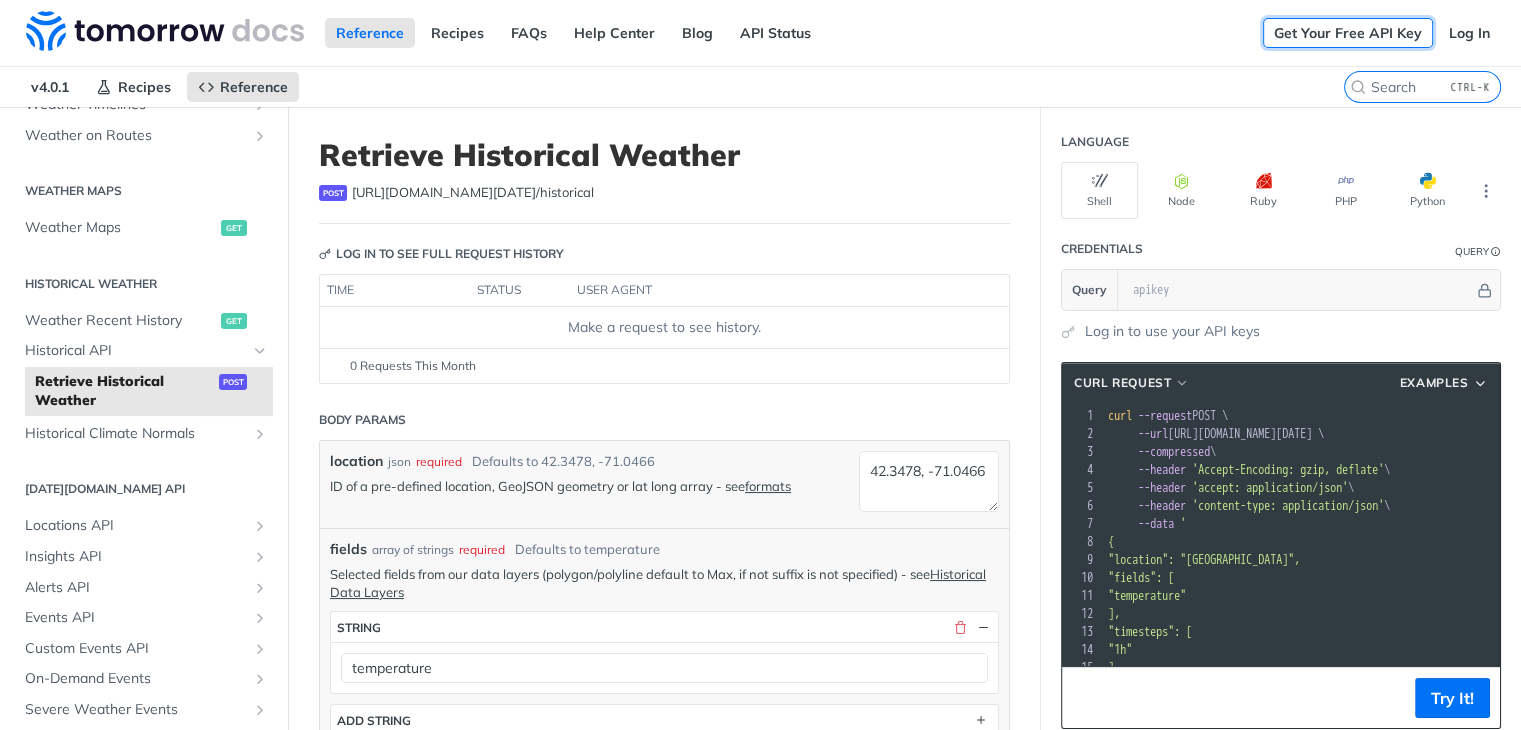 click on "Get Your Free API Key" at bounding box center [1348, 33] 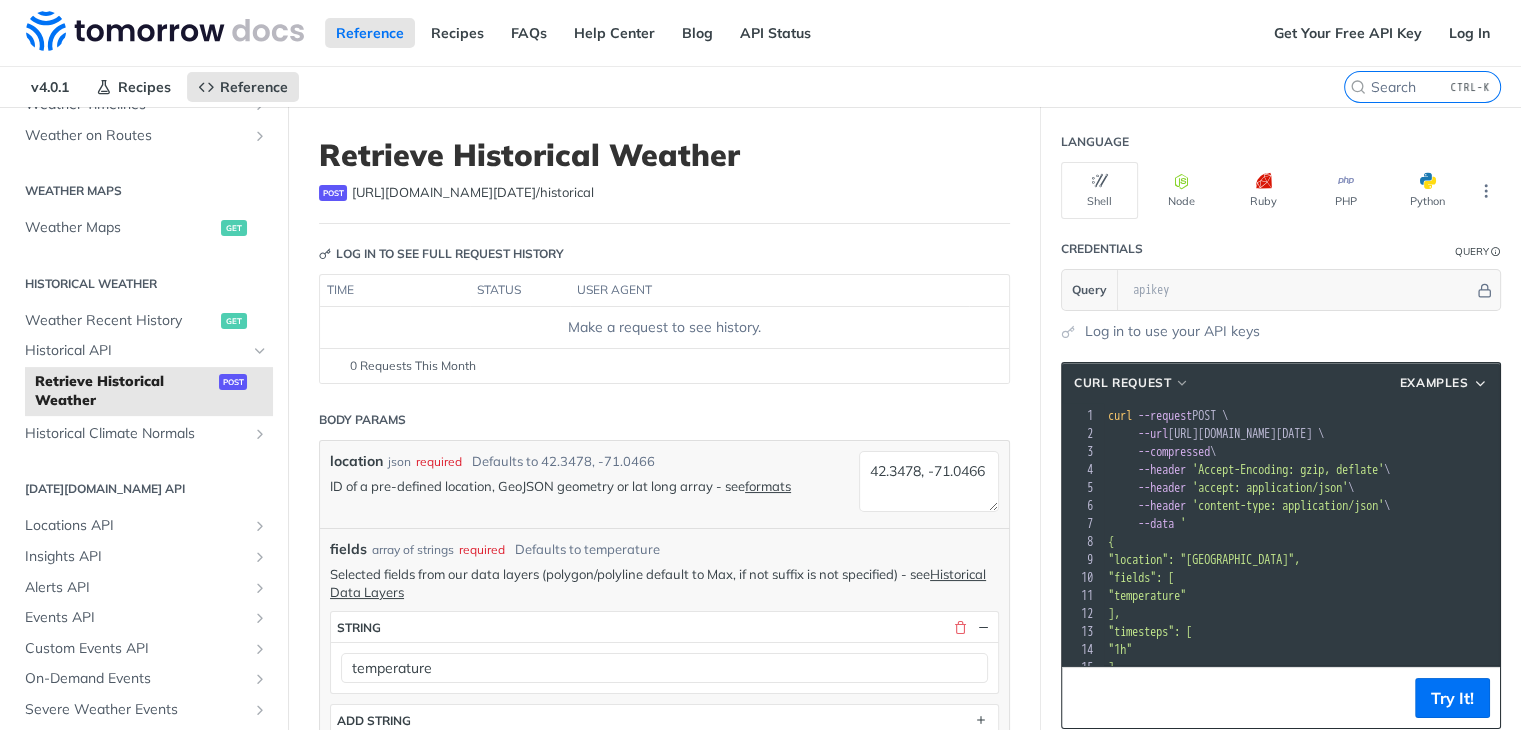 scroll, scrollTop: 100, scrollLeft: 0, axis: vertical 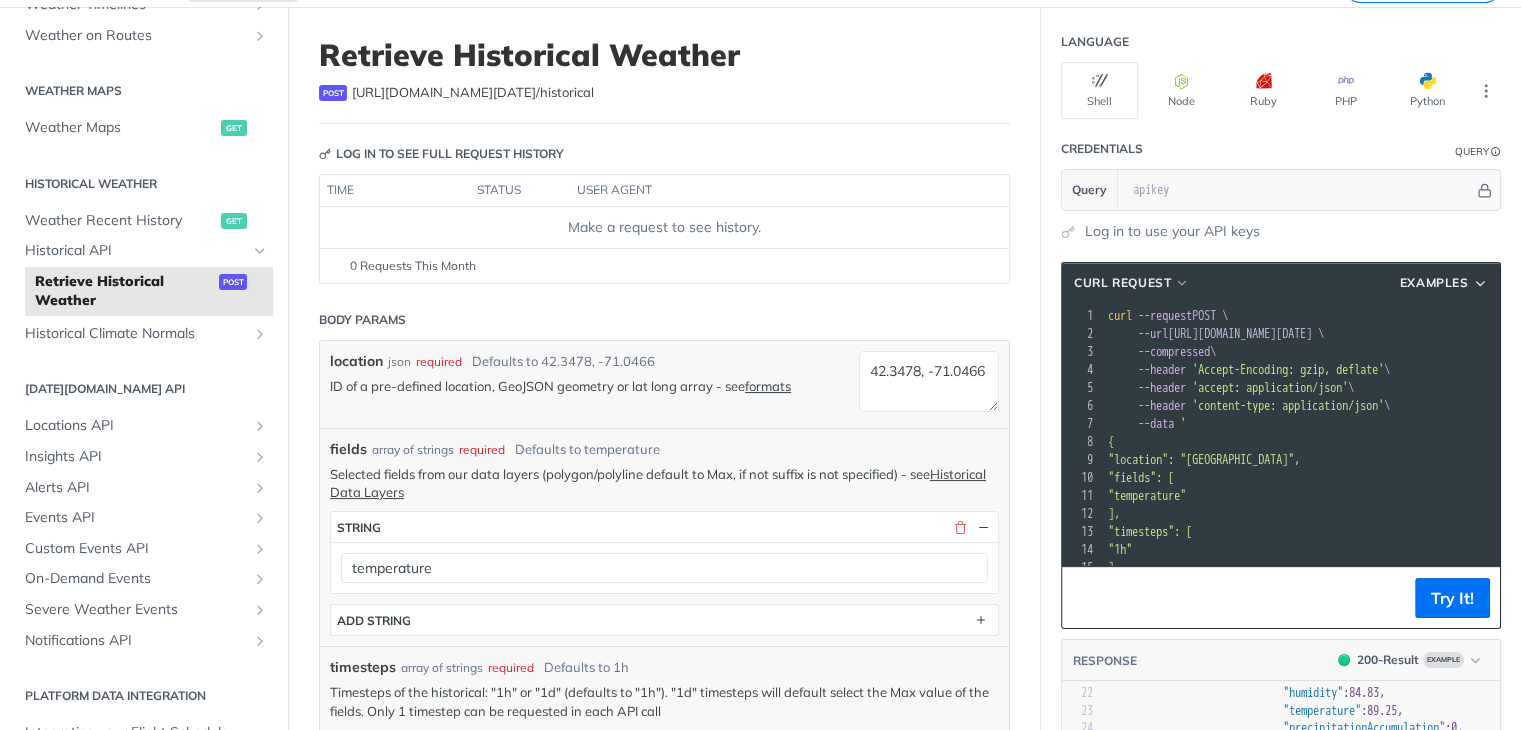 click on "https://api.tomorrow.io/v4 /historical" at bounding box center (473, 93) 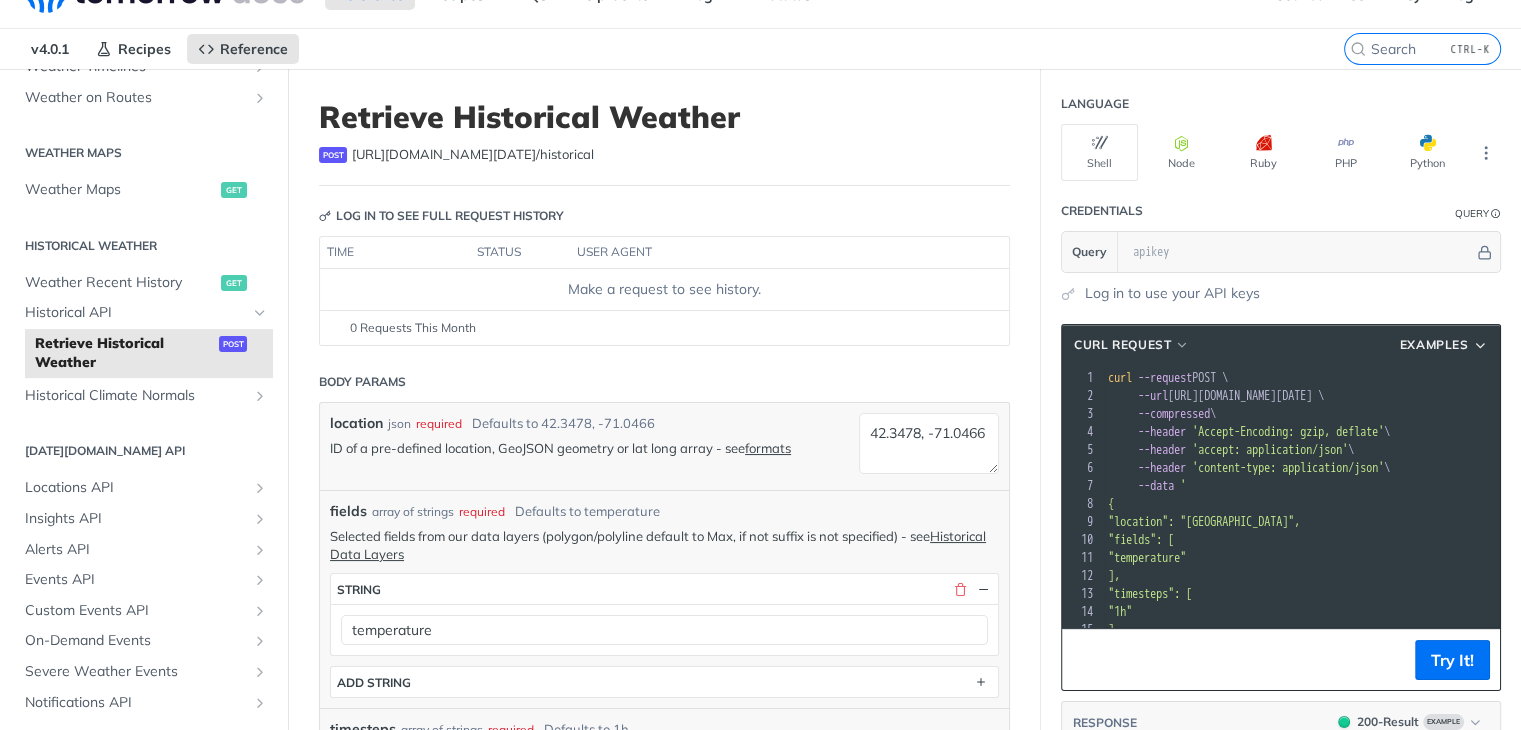 scroll, scrollTop: 0, scrollLeft: 0, axis: both 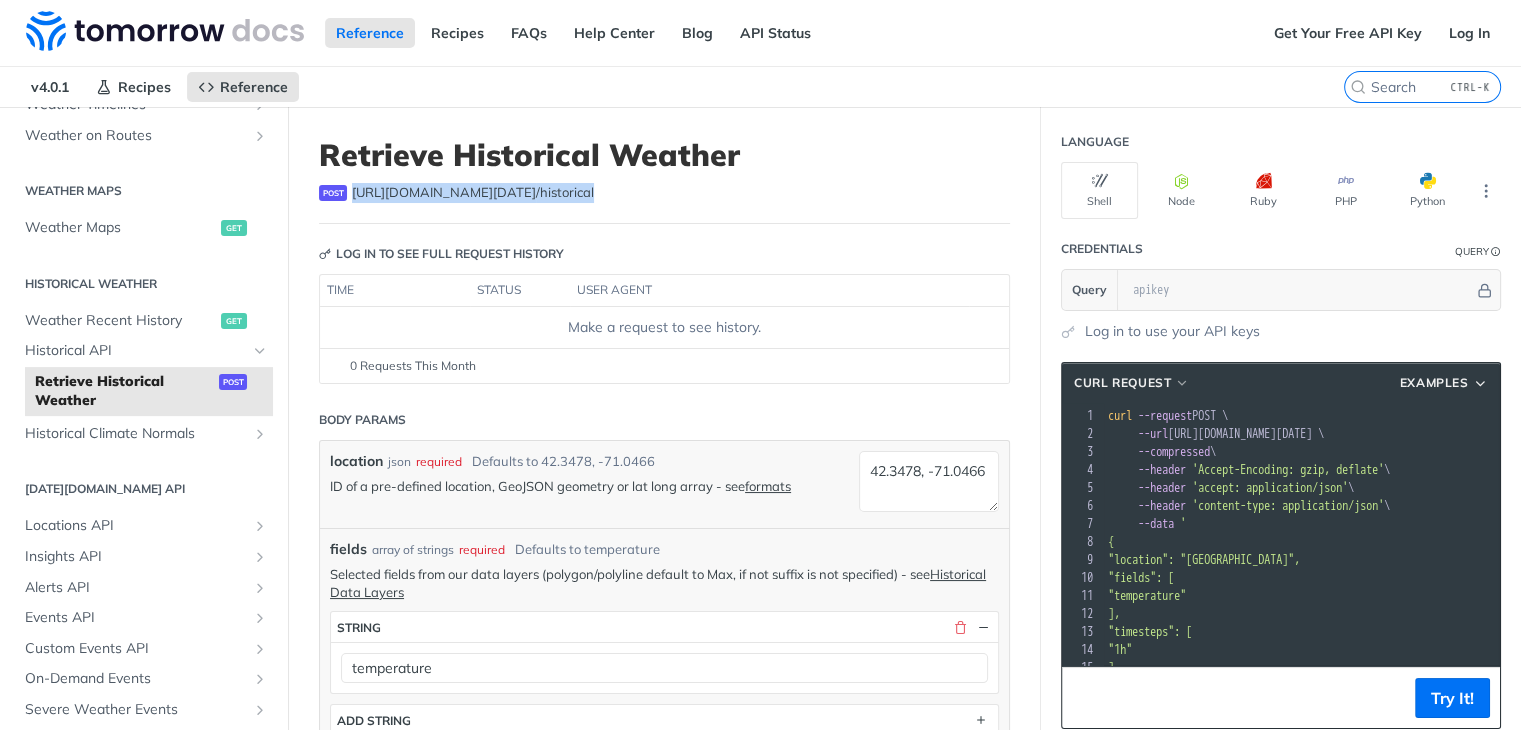 drag, startPoint x: 569, startPoint y: 200, endPoint x: 352, endPoint y: 200, distance: 217 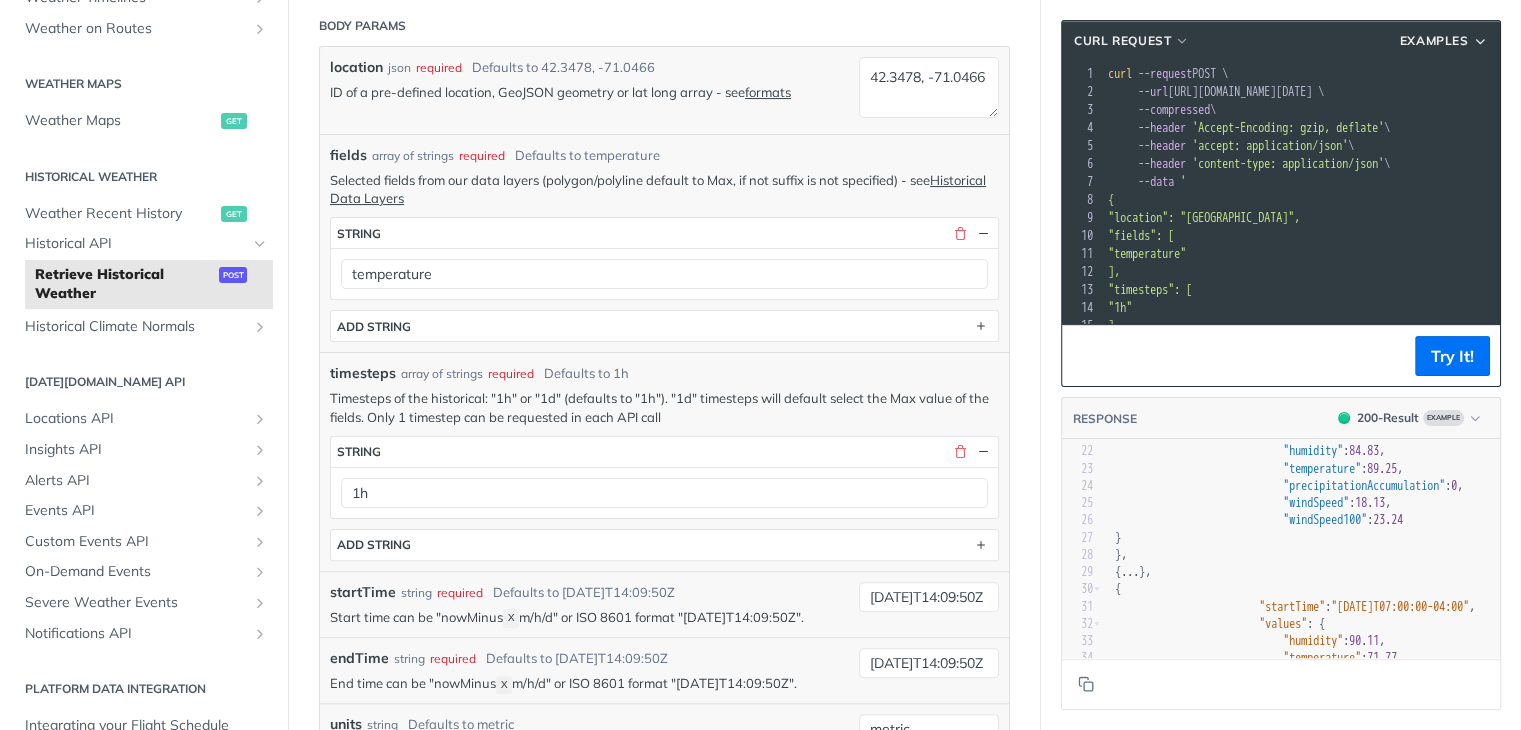 scroll, scrollTop: 400, scrollLeft: 0, axis: vertical 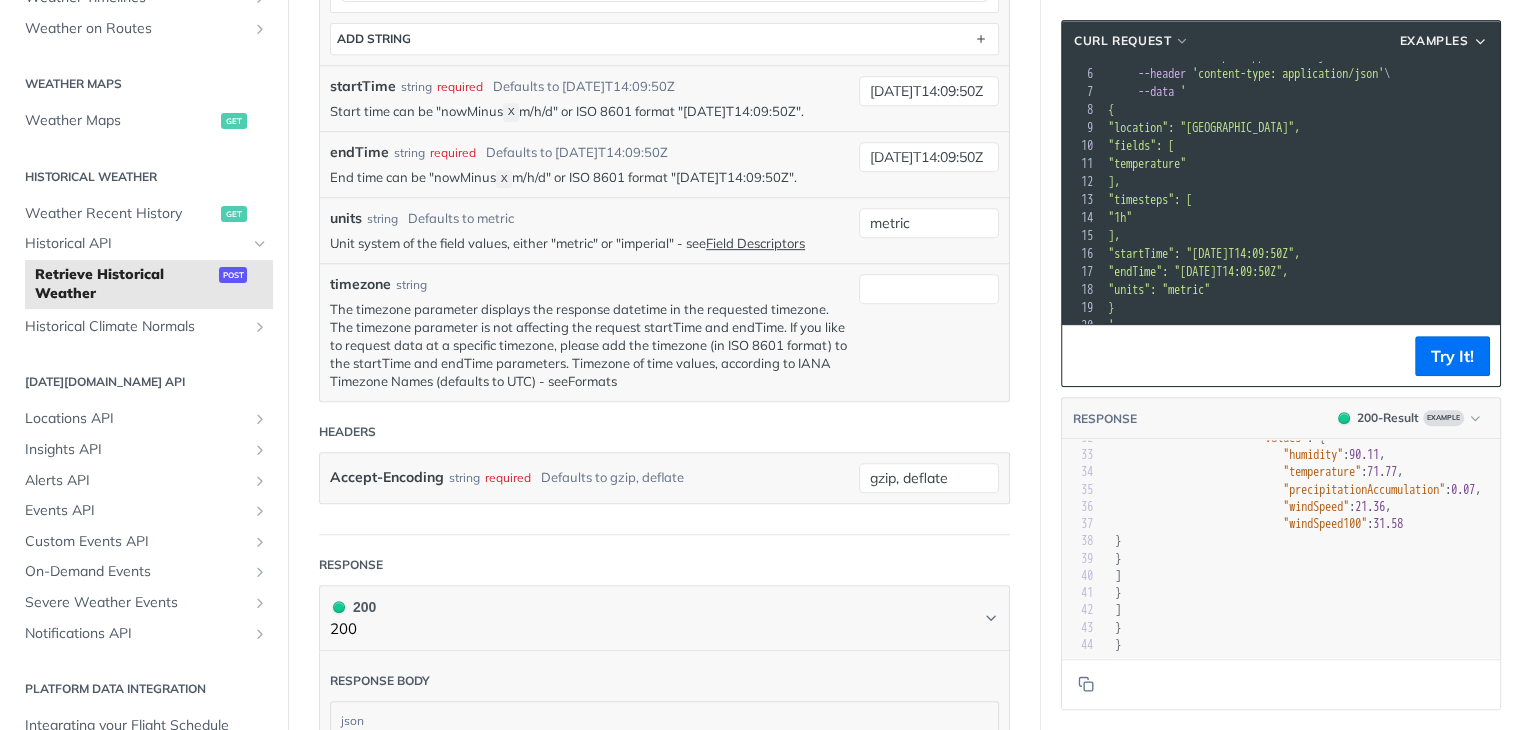 click on "Formats" at bounding box center [592, 381] 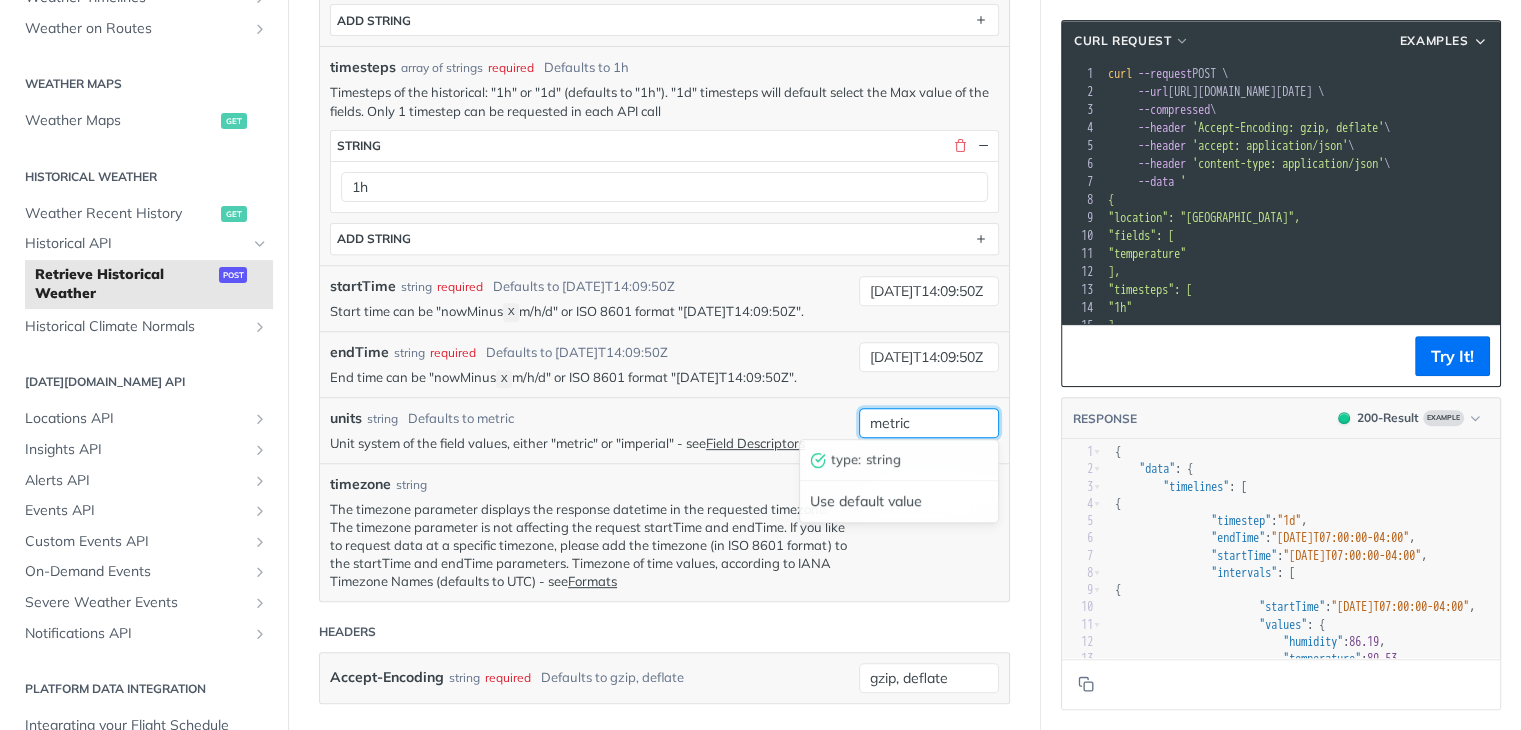 click on "metric" at bounding box center (929, 423) 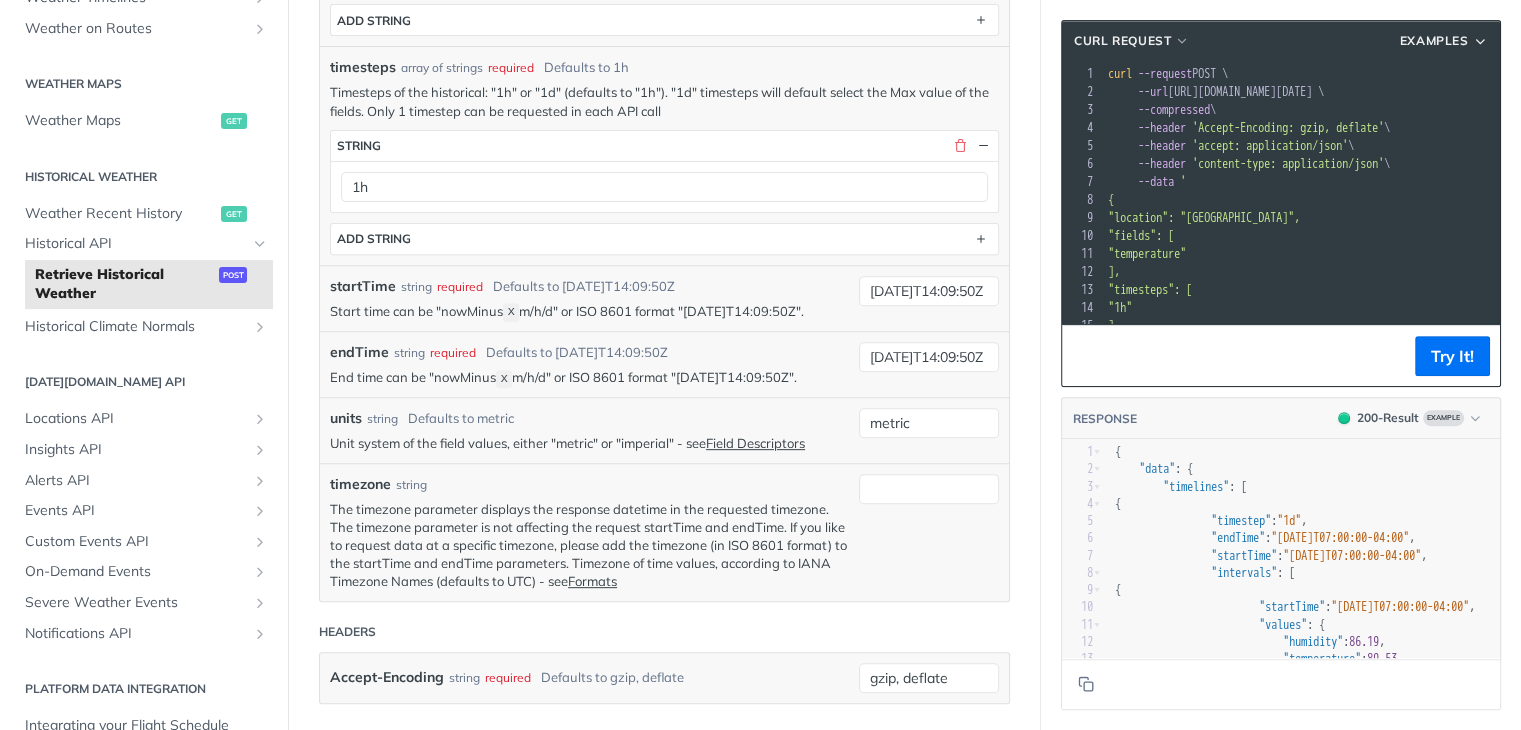 click on "units string Defaults to metric" at bounding box center [589, 418] 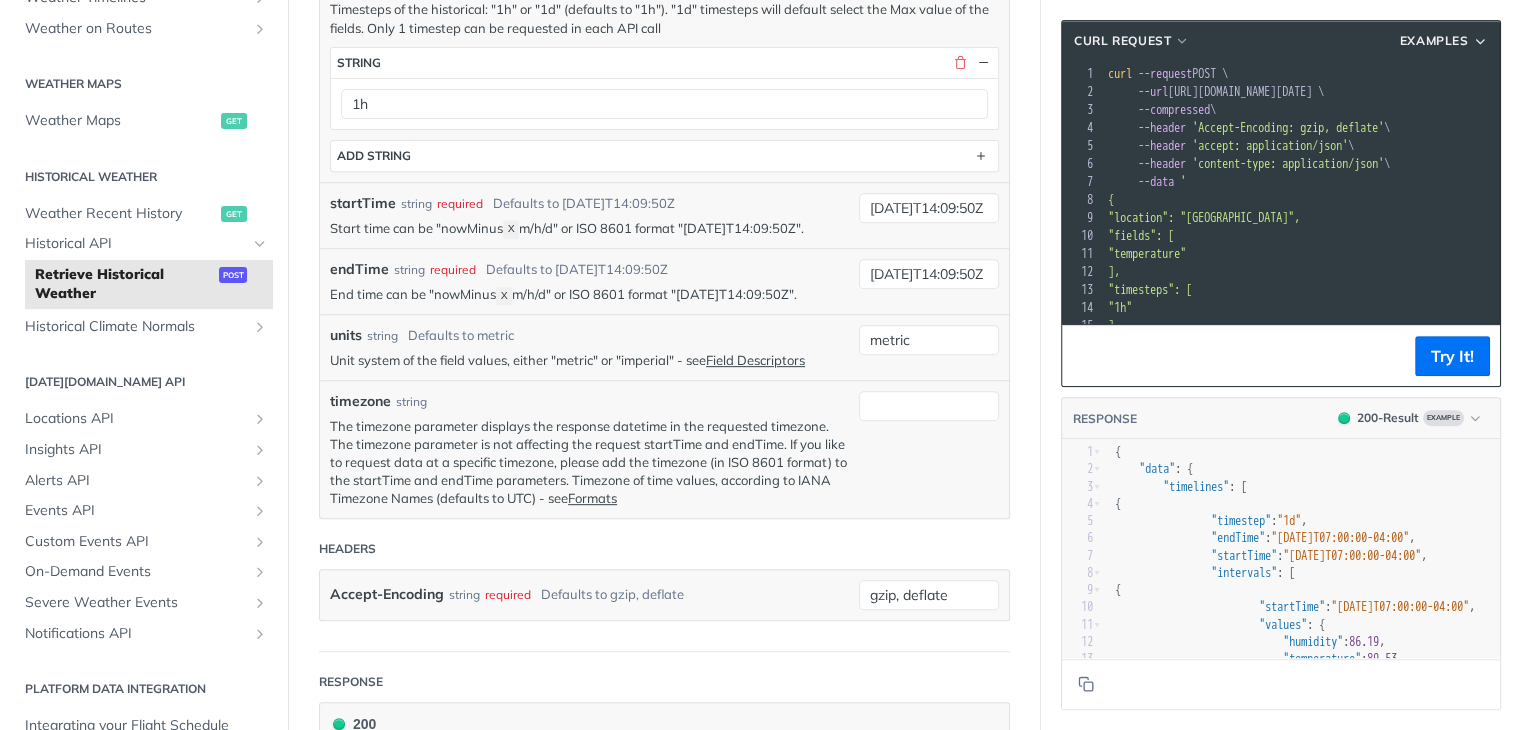scroll, scrollTop: 561, scrollLeft: 0, axis: vertical 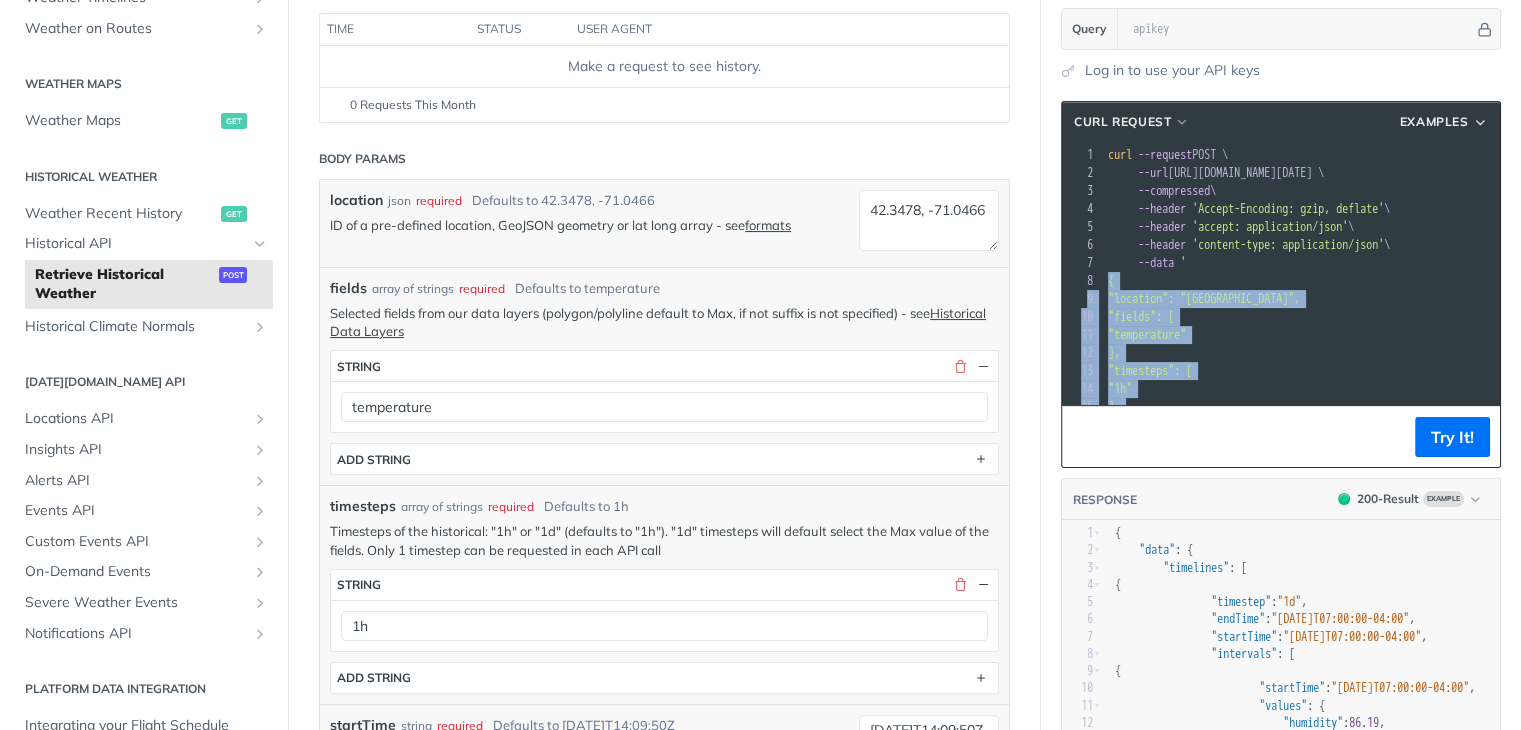 drag, startPoint x: 1123, startPoint y: 302, endPoint x: 1093, endPoint y: 282, distance: 36.05551 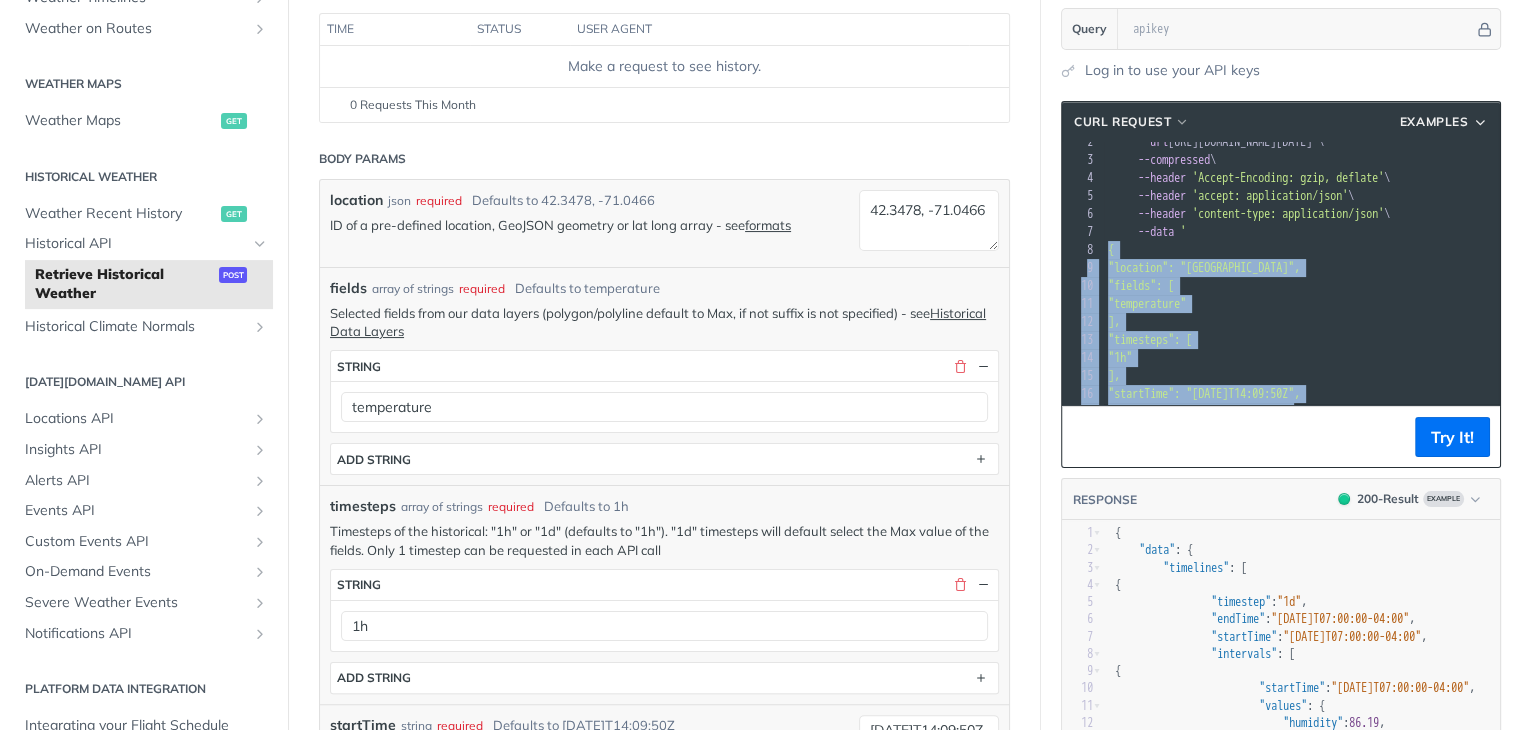scroll, scrollTop: 84, scrollLeft: 0, axis: vertical 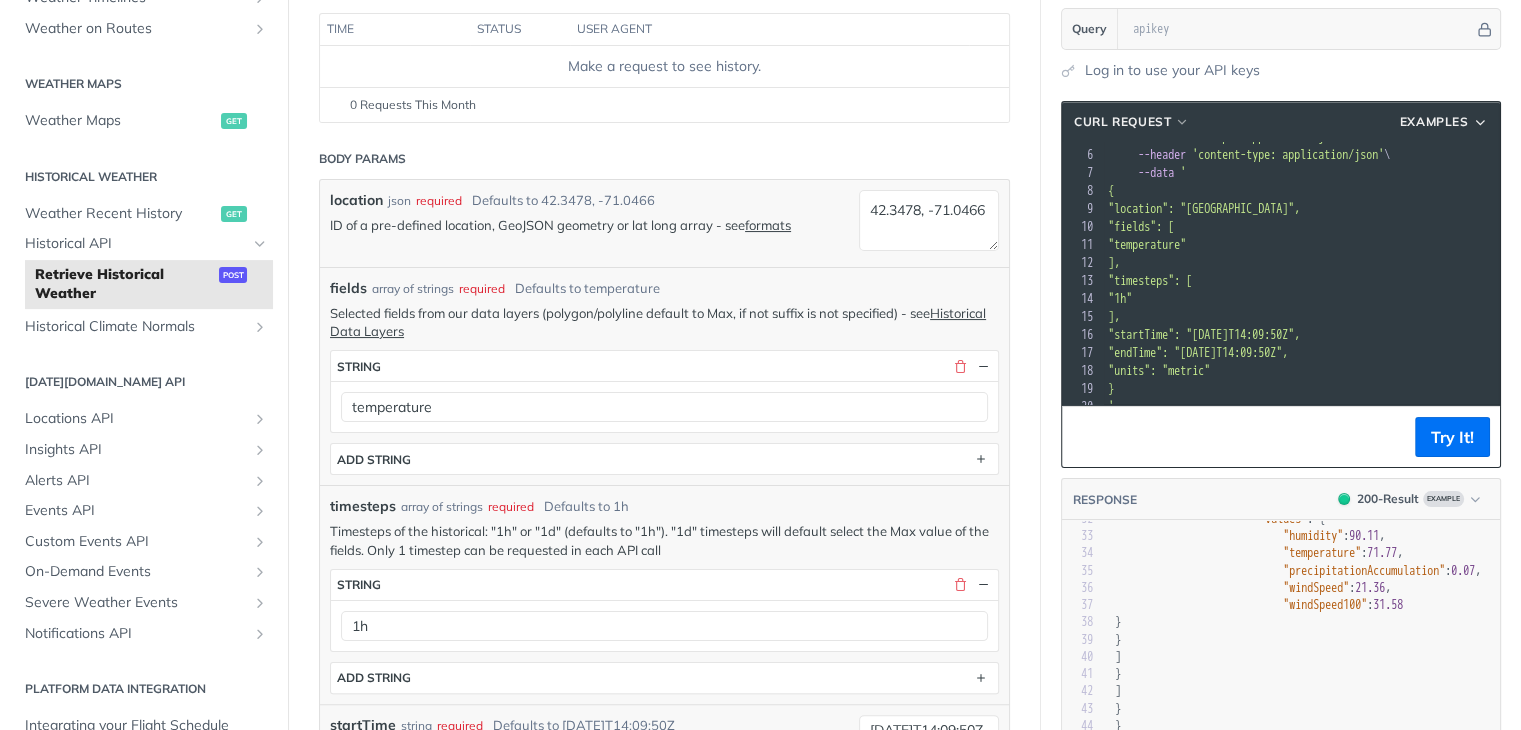 click on "]," at bounding box center (1302, 317) 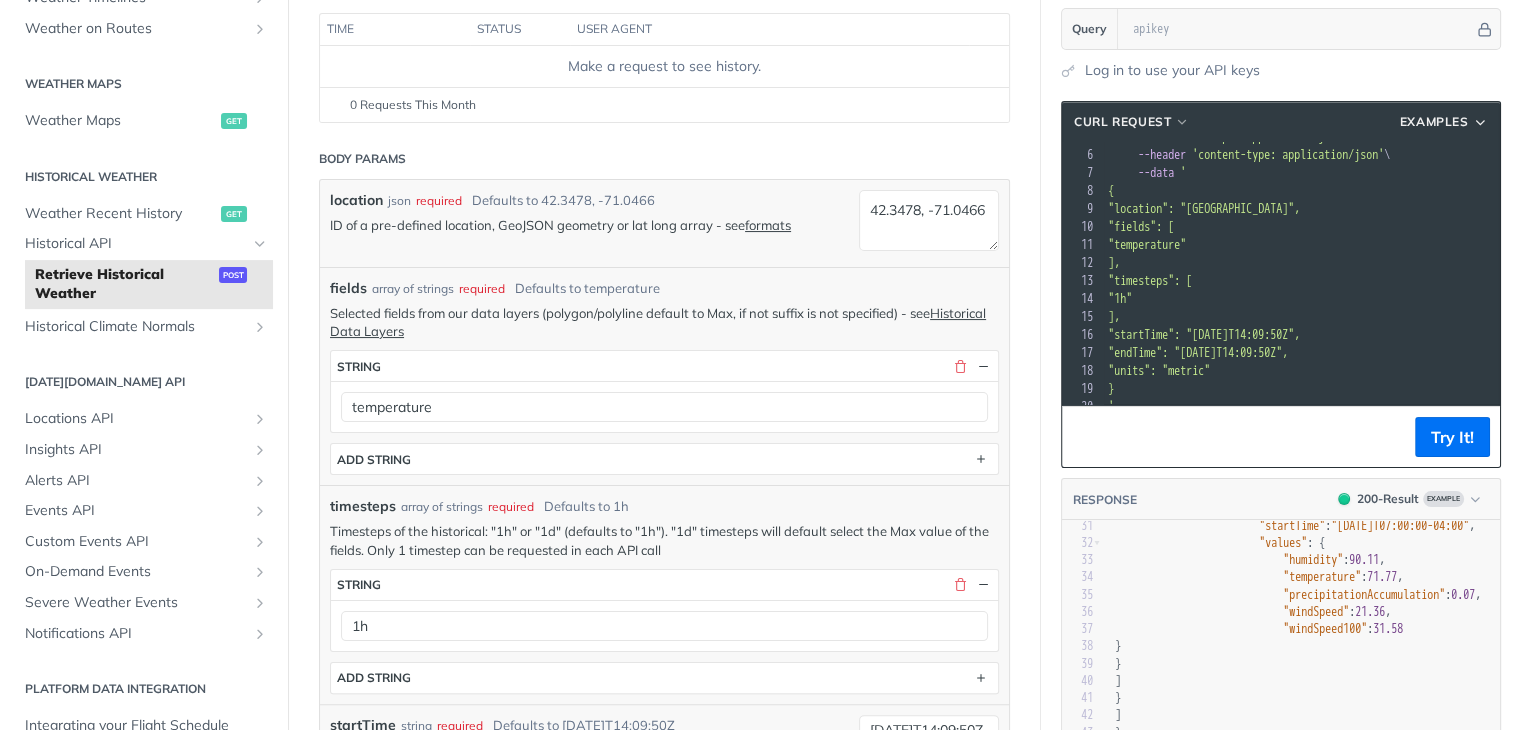 scroll, scrollTop: 463, scrollLeft: 0, axis: vertical 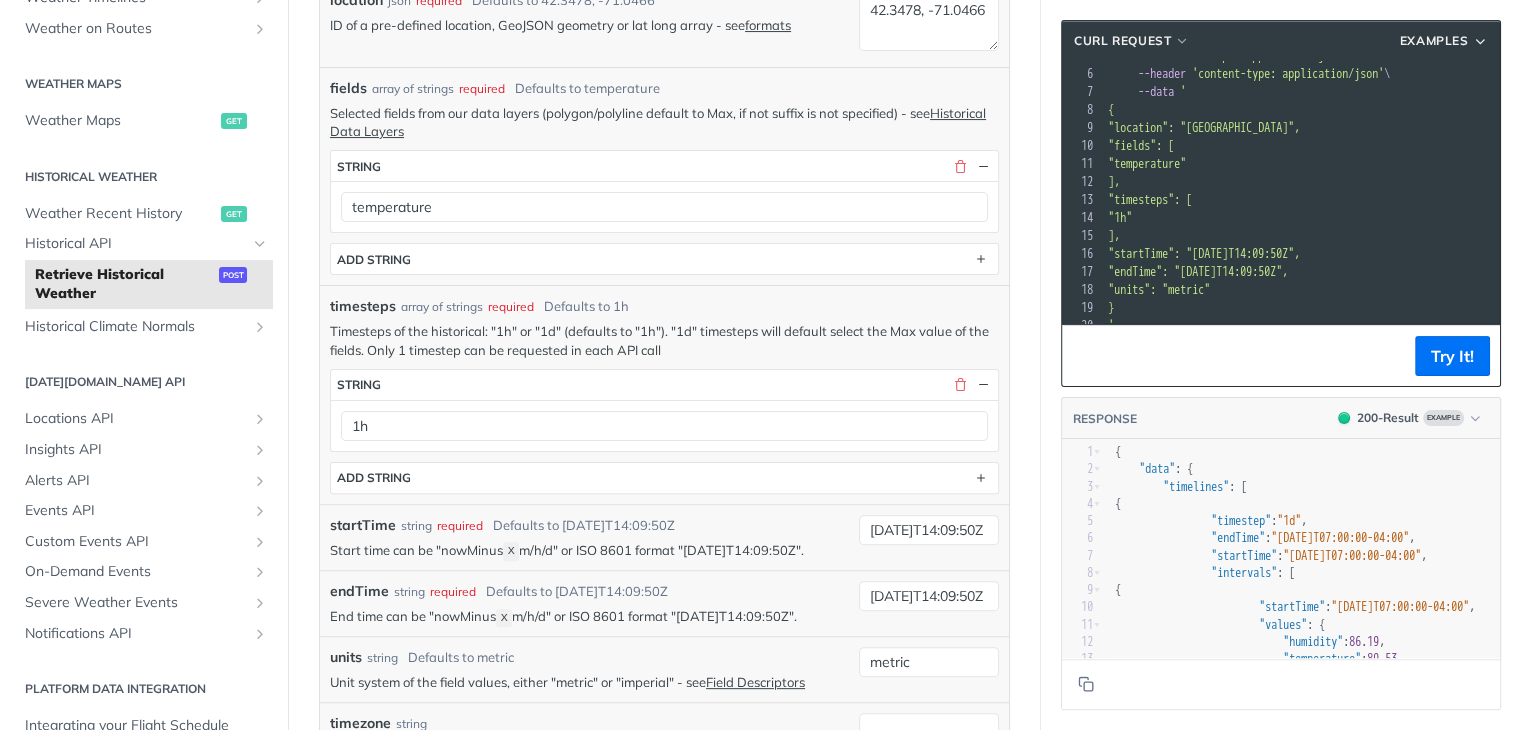 drag, startPoint x: 1112, startPoint y: 450, endPoint x: 1416, endPoint y: 442, distance: 304.10526 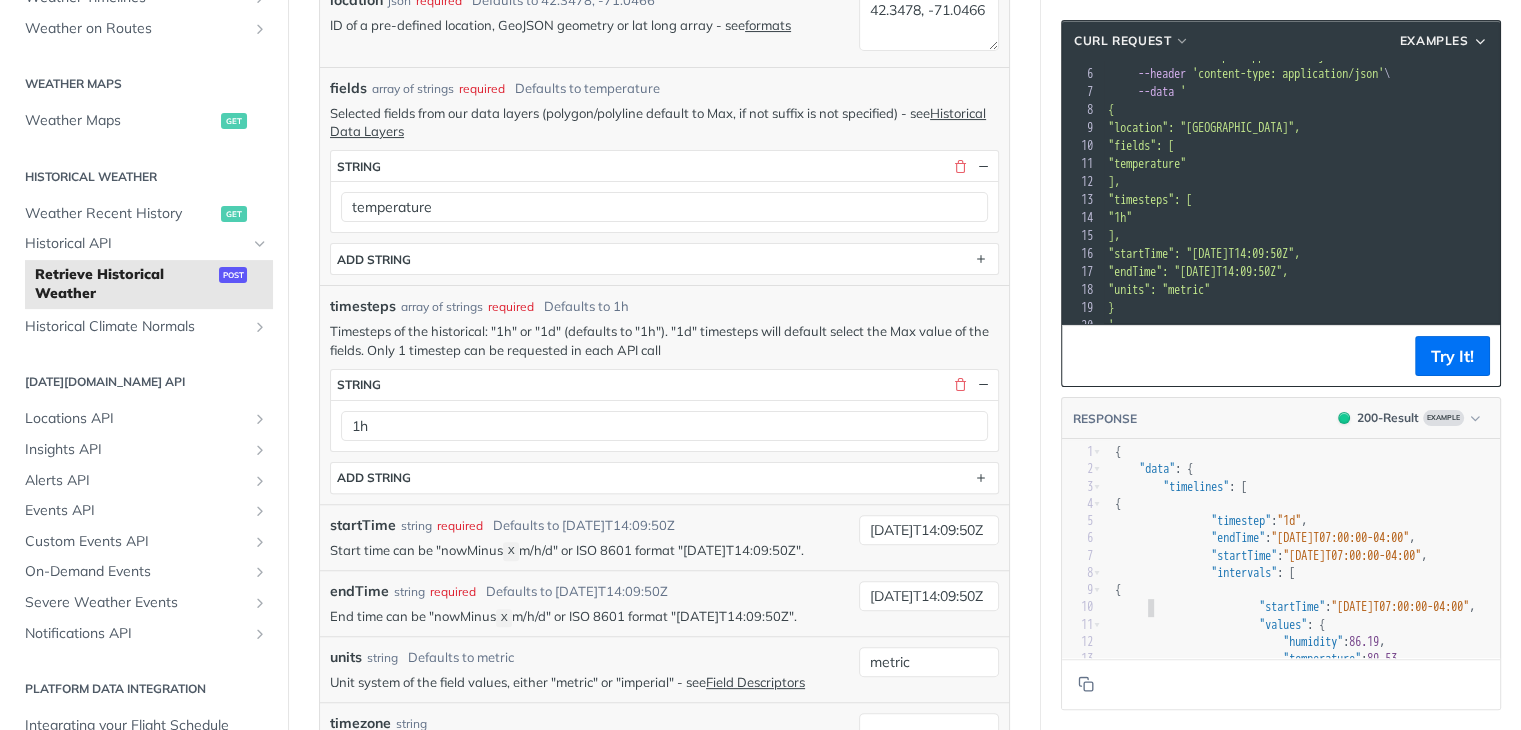 click on ""startTime" :  "2017-08-13T07:00:00-04:00" ," at bounding box center [1295, 607] 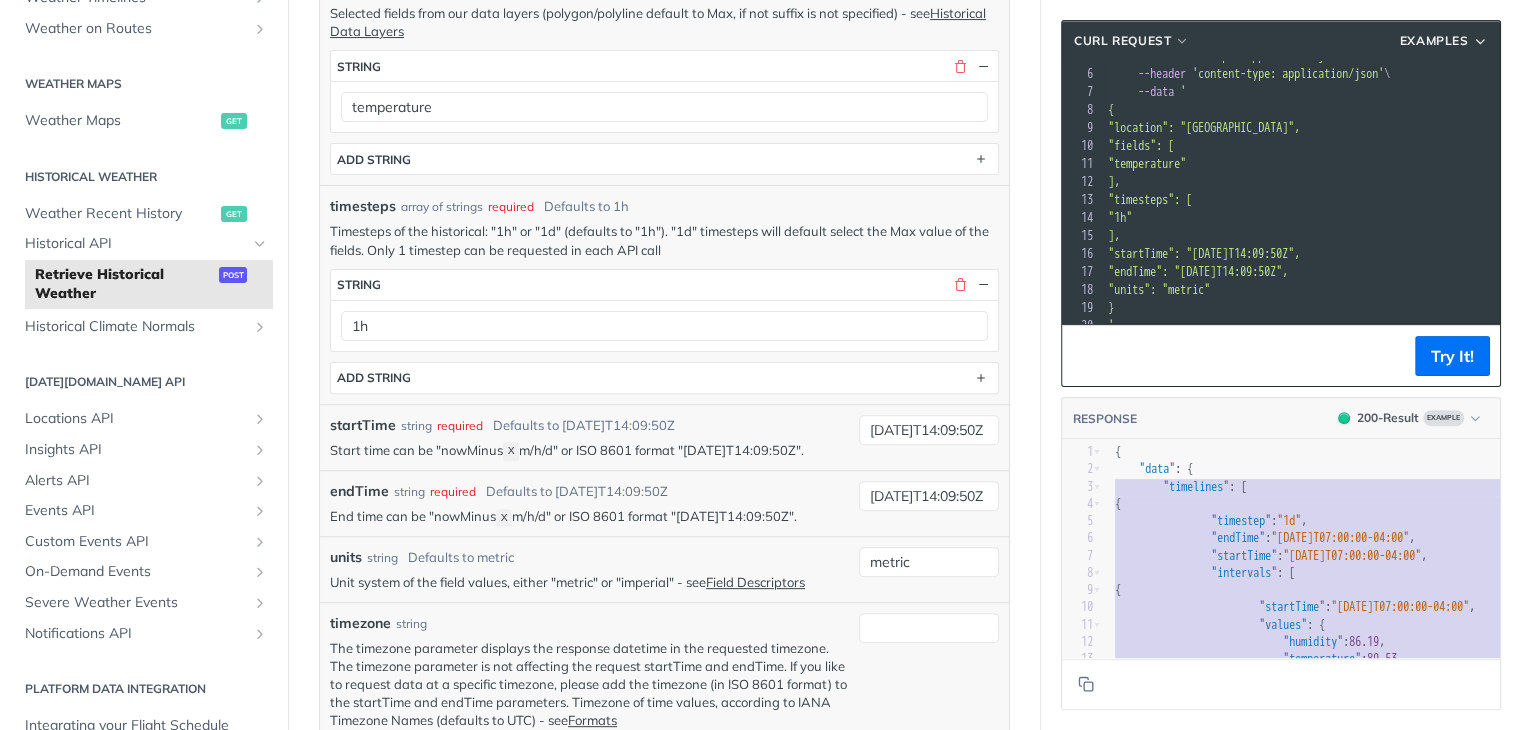 type on "{
"data": {
"timelines": [
{
"timestep": "1d",
"endTime": "2017-08-28T07:00:00-04:00",
"startTime": "2017-08-13T07:00:00-04:00",
"intervals": [
{
"startTime": "2017-08-13T07:00:00-04:00",
"values": {
"humidity": 86.19,
"temperature": 89.53,
"precipitationAccumulation": 0,
"windSpeed": 17,
"windSpeed100": 22.35
}
},
{
"startTime": "2017-08-14T07:00:00-04:00",
"values": {
"humidity": 84.83,
"temperature": 89.25,
"precipitationAccumulation": 0,
"windSpeed": 18.13,
"windSp..." 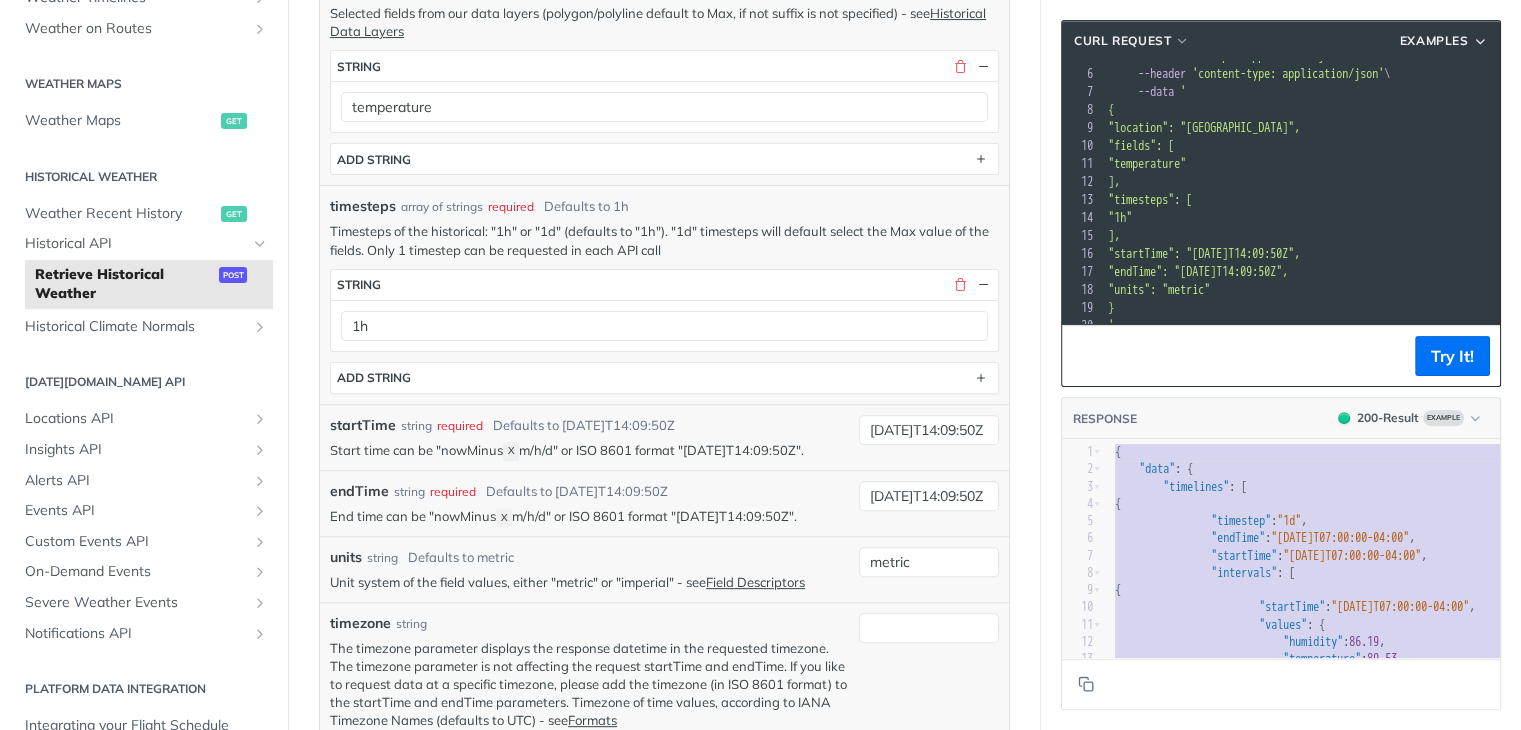 drag, startPoint x: 1135, startPoint y: 626, endPoint x: 1099, endPoint y: 433, distance: 196.32881 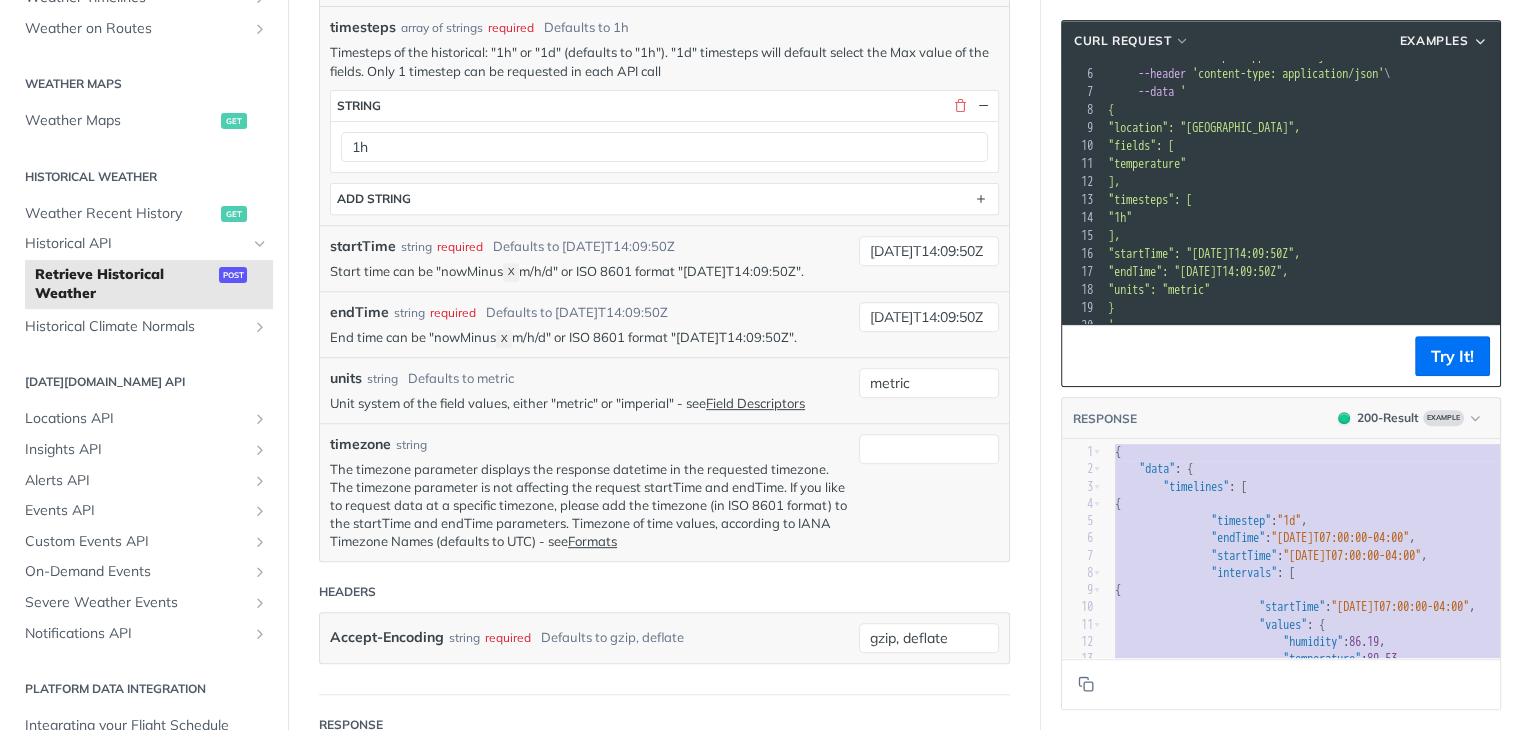 scroll, scrollTop: 761, scrollLeft: 0, axis: vertical 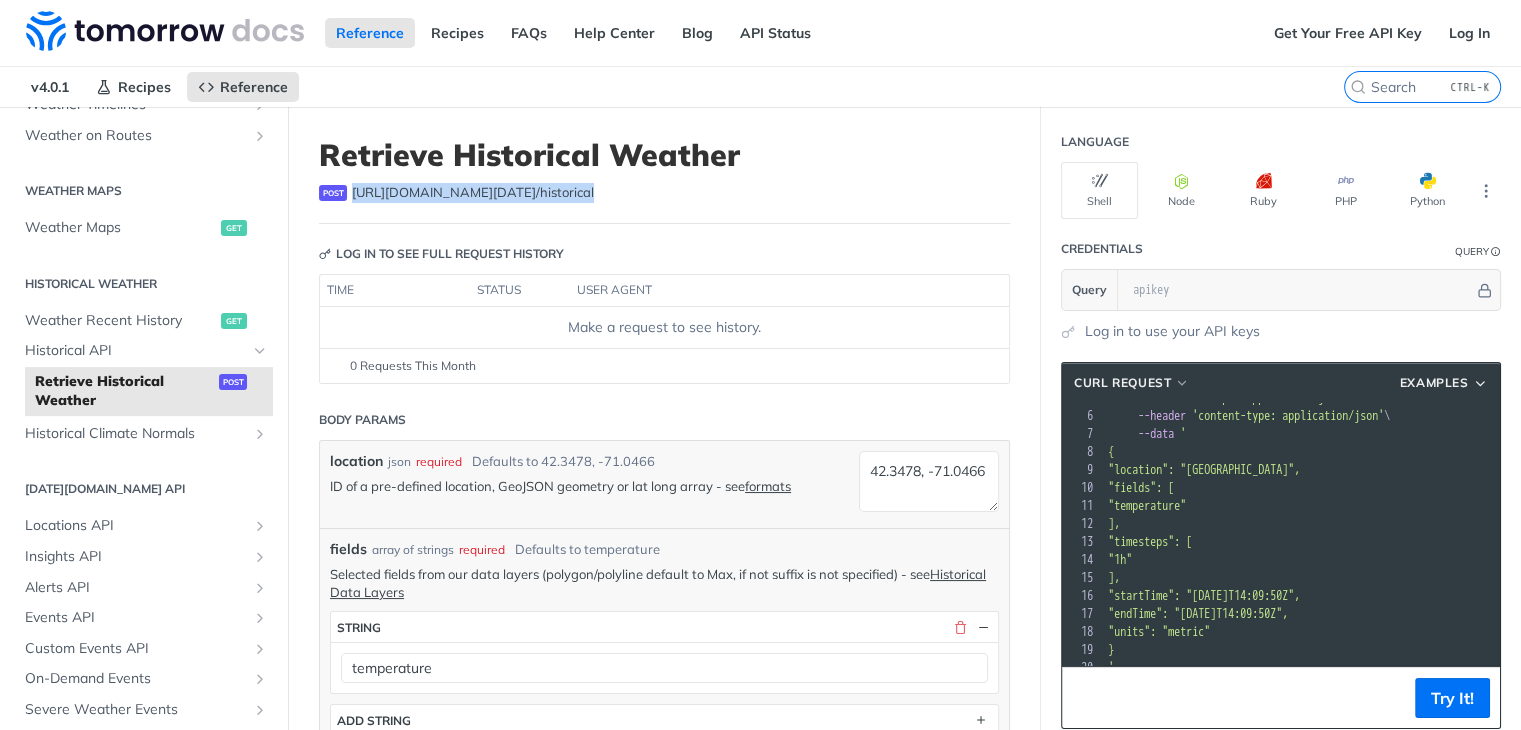 drag, startPoint x: 574, startPoint y: 195, endPoint x: 349, endPoint y: 201, distance: 225.07999 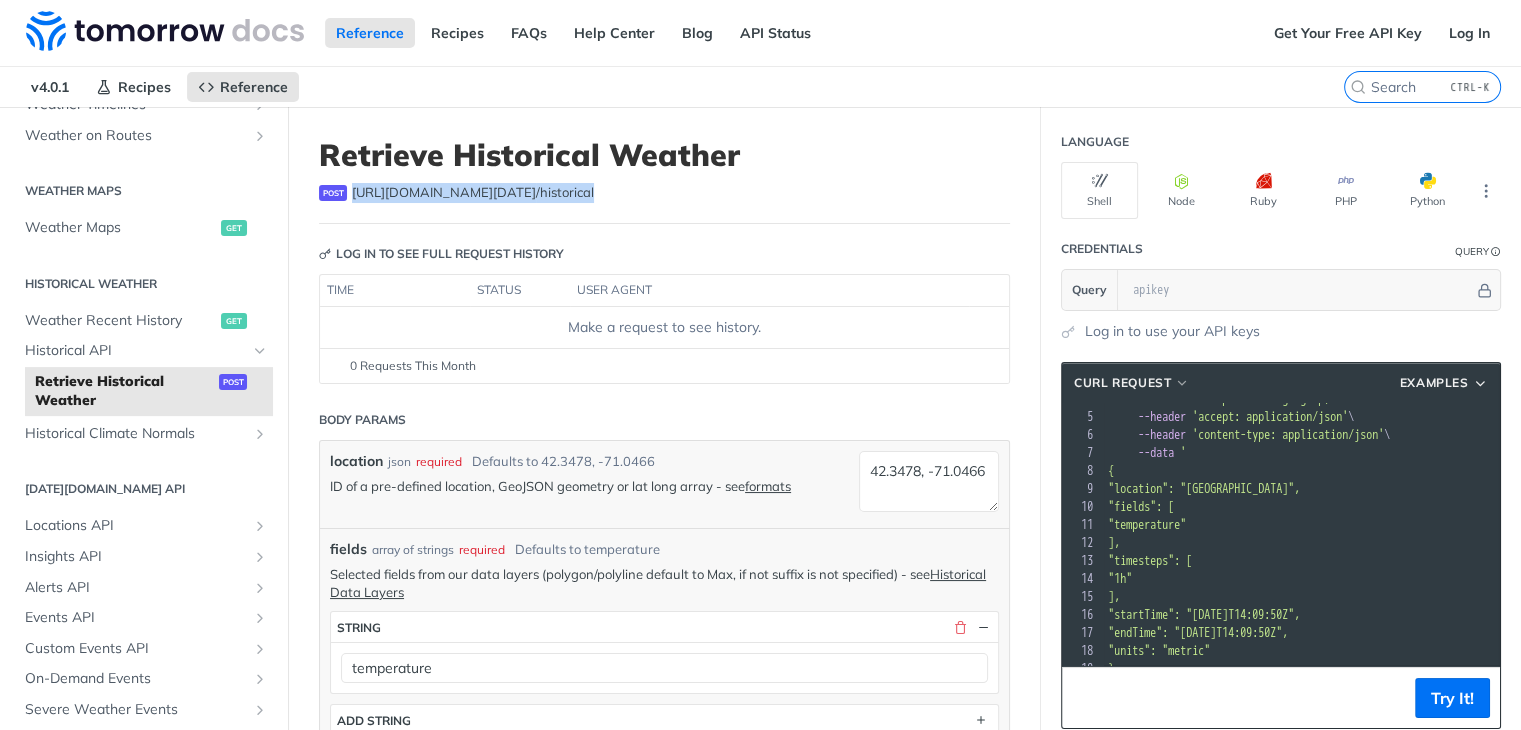 scroll, scrollTop: 71, scrollLeft: 0, axis: vertical 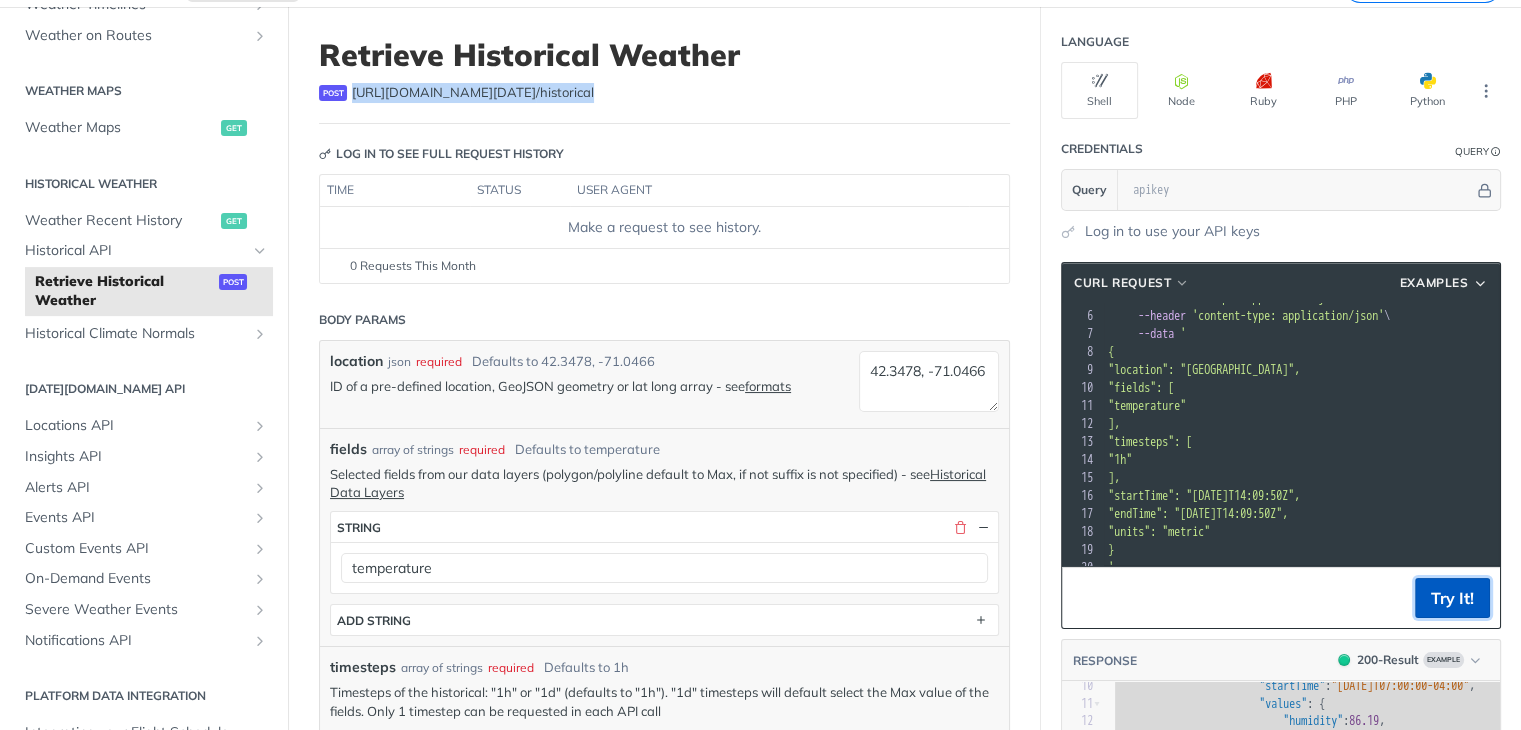 click on "Try It!" at bounding box center [1452, 598] 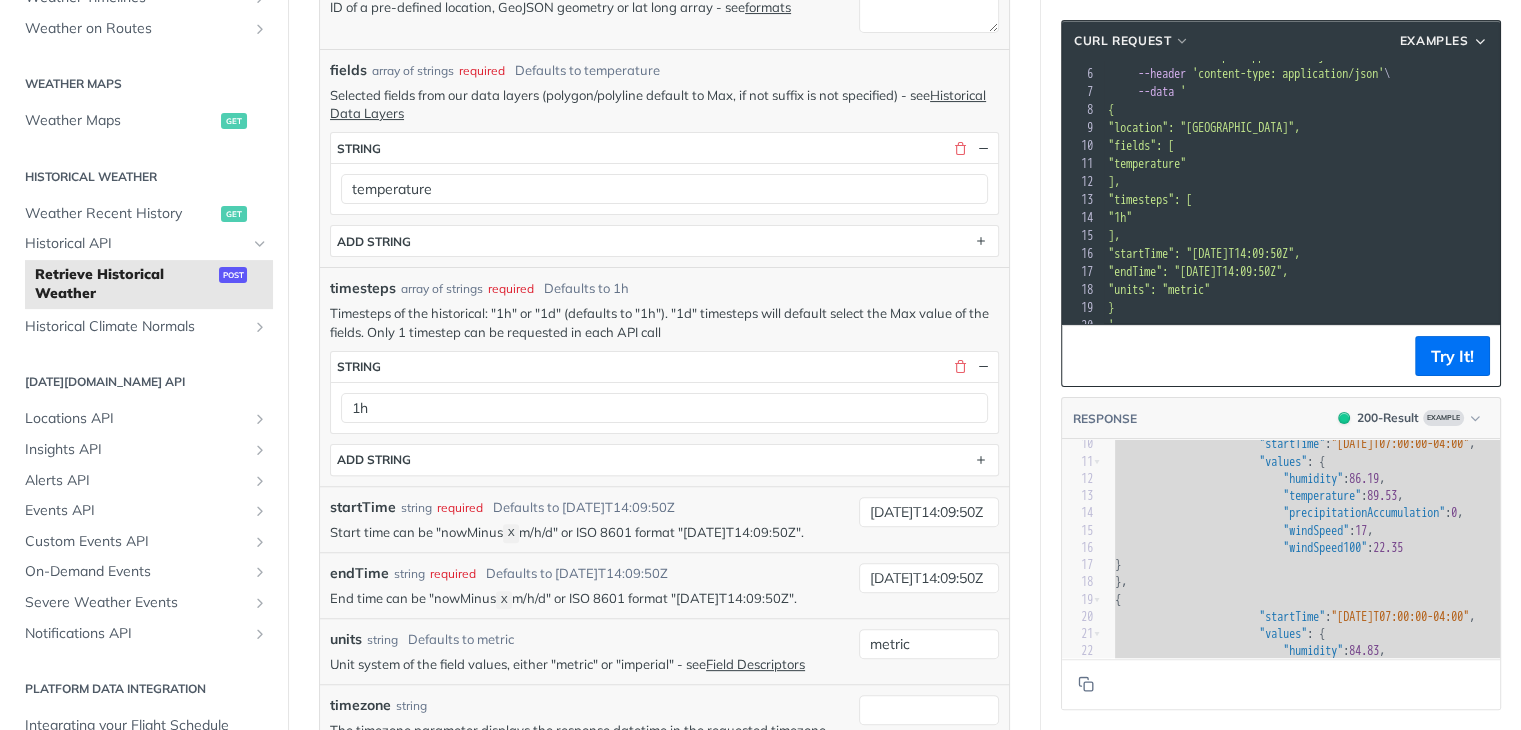 scroll, scrollTop: 700, scrollLeft: 0, axis: vertical 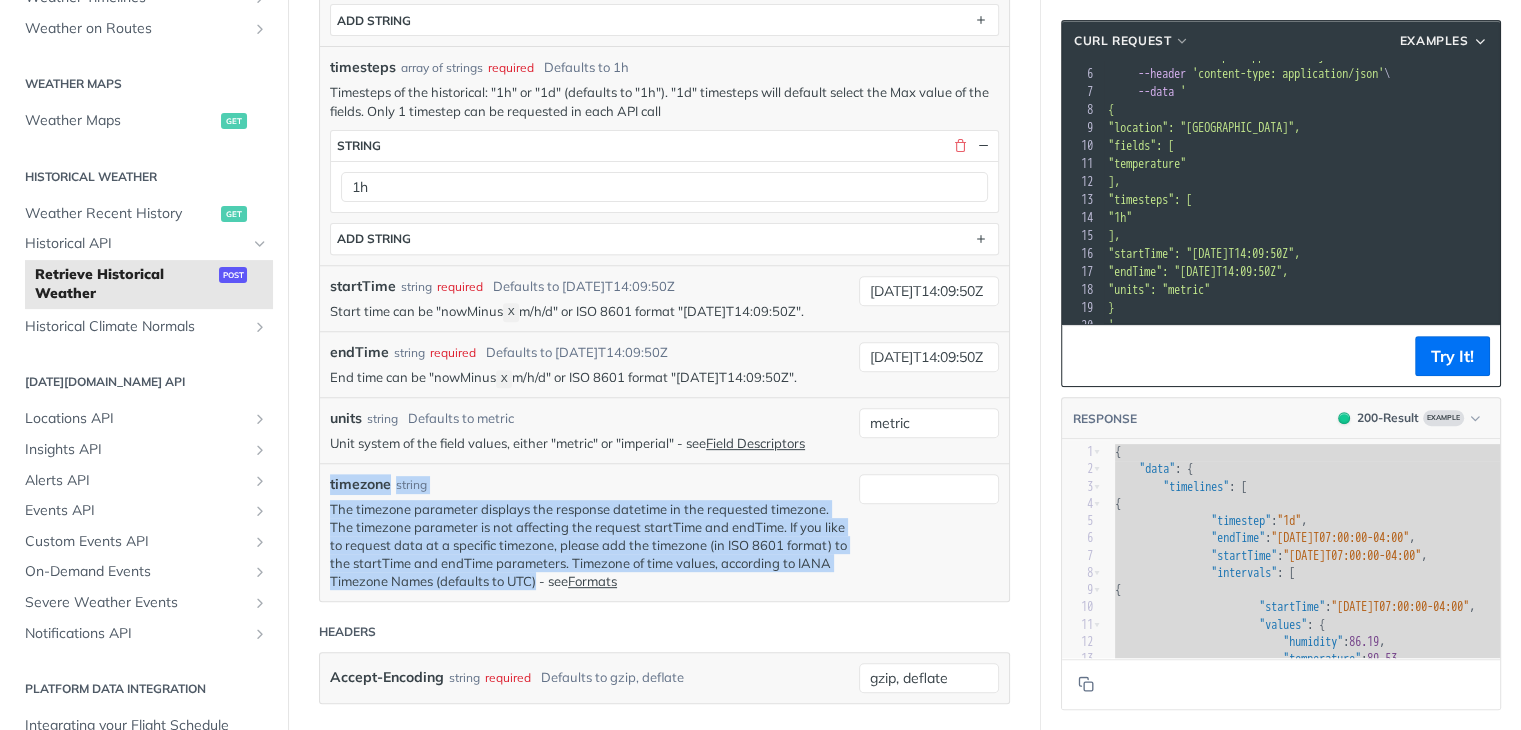 drag, startPoint x: 538, startPoint y: 576, endPoint x: 325, endPoint y: 478, distance: 234.46321 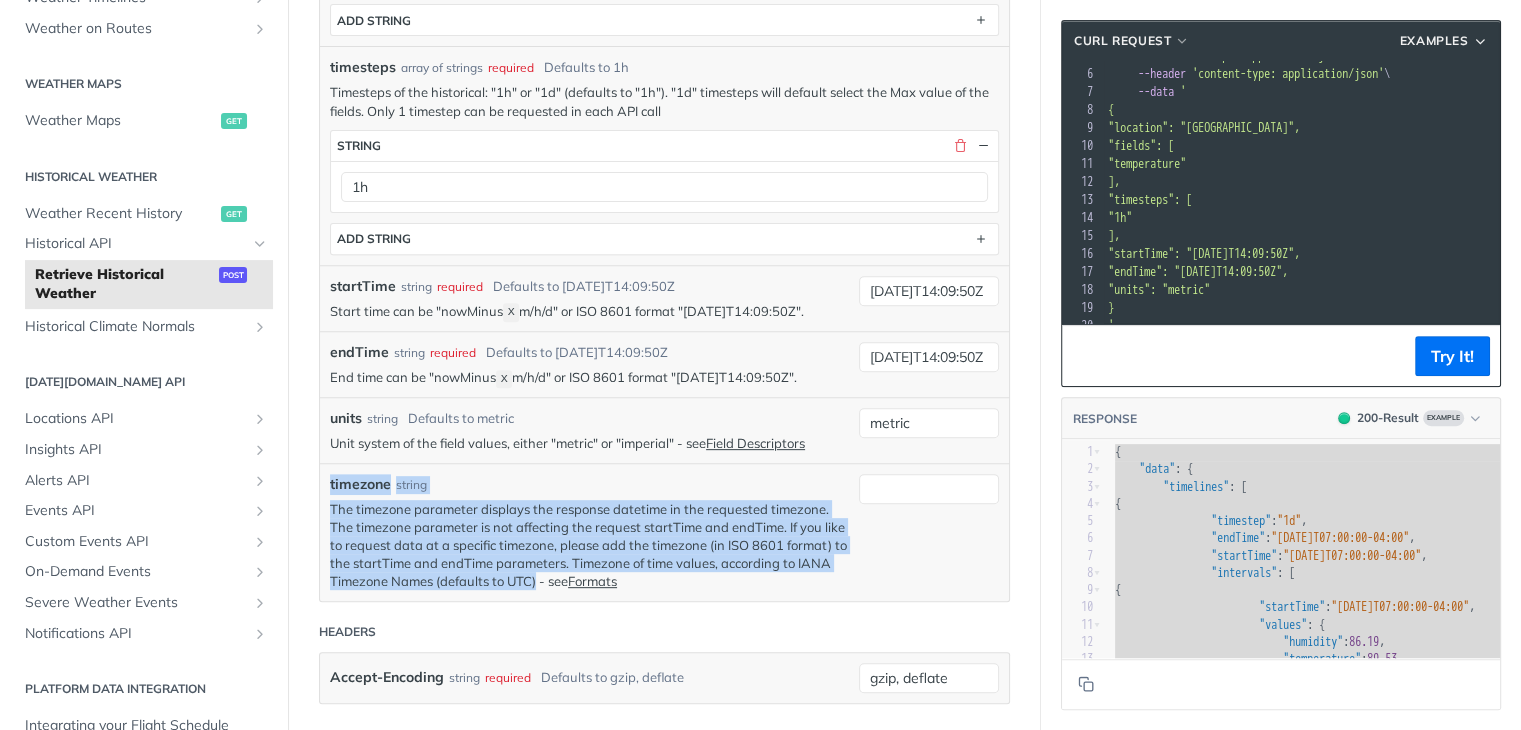 copy on "timezone string The timezone parameter displays the response datetime in the requested timezone. The timezone parameter is not affecting the request startTime and endTime. If you like to request data at a specific timezone, please add the timezone (in ISO 8601 format) to the startTime and endTime parameters. Timezone of time values, according to IANA Timezone Names (defaults to UTC)" 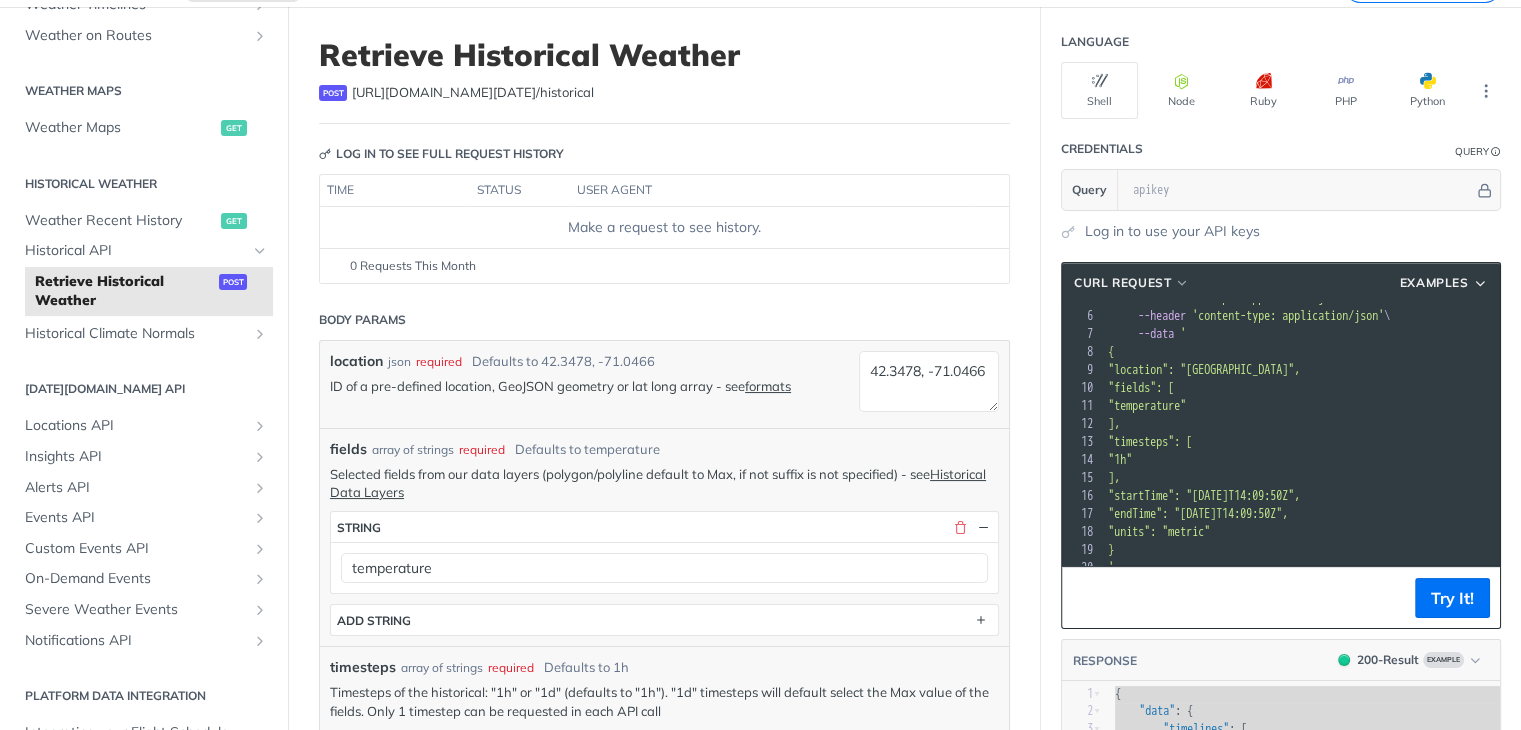 scroll, scrollTop: 100, scrollLeft: 0, axis: vertical 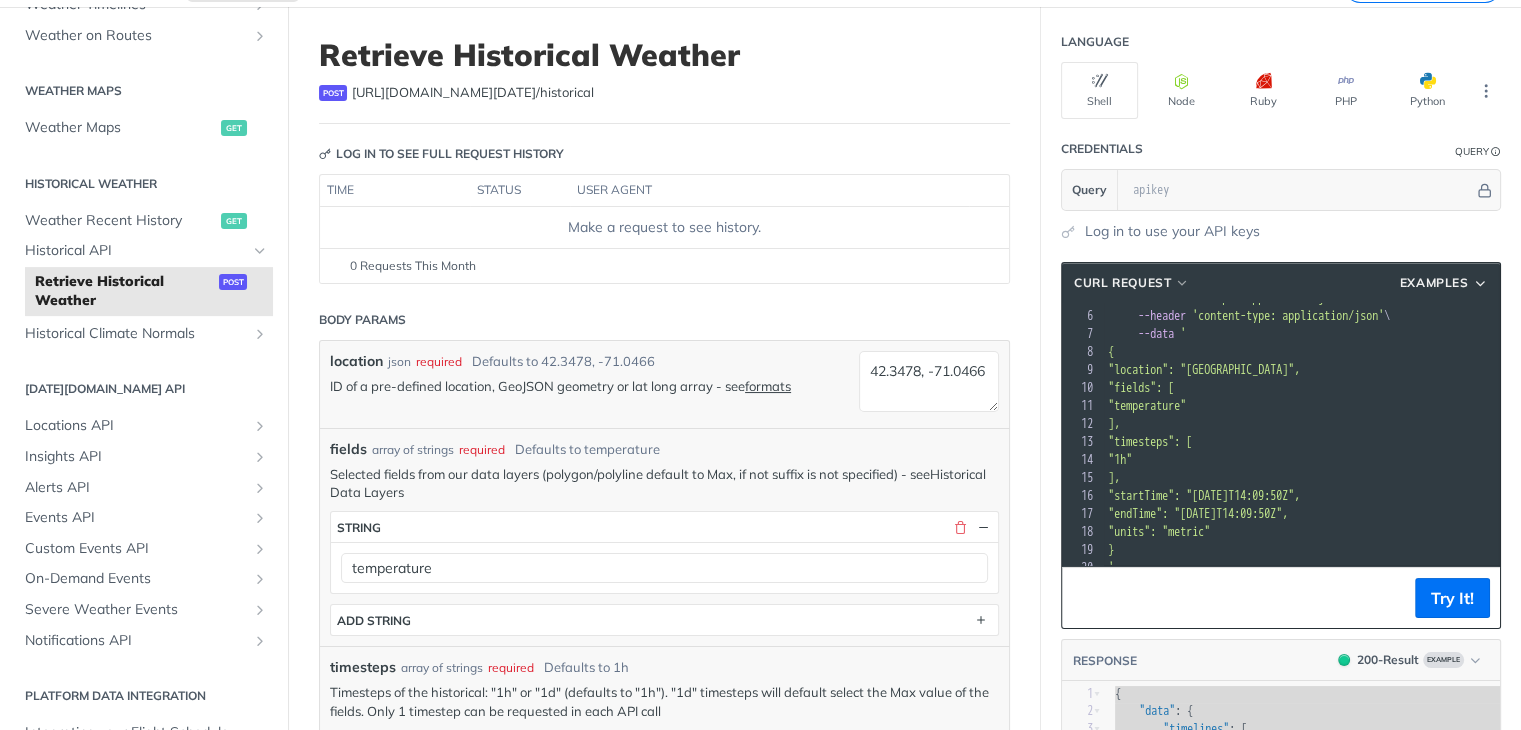 click on "Historical Data Layers" at bounding box center (658, 483) 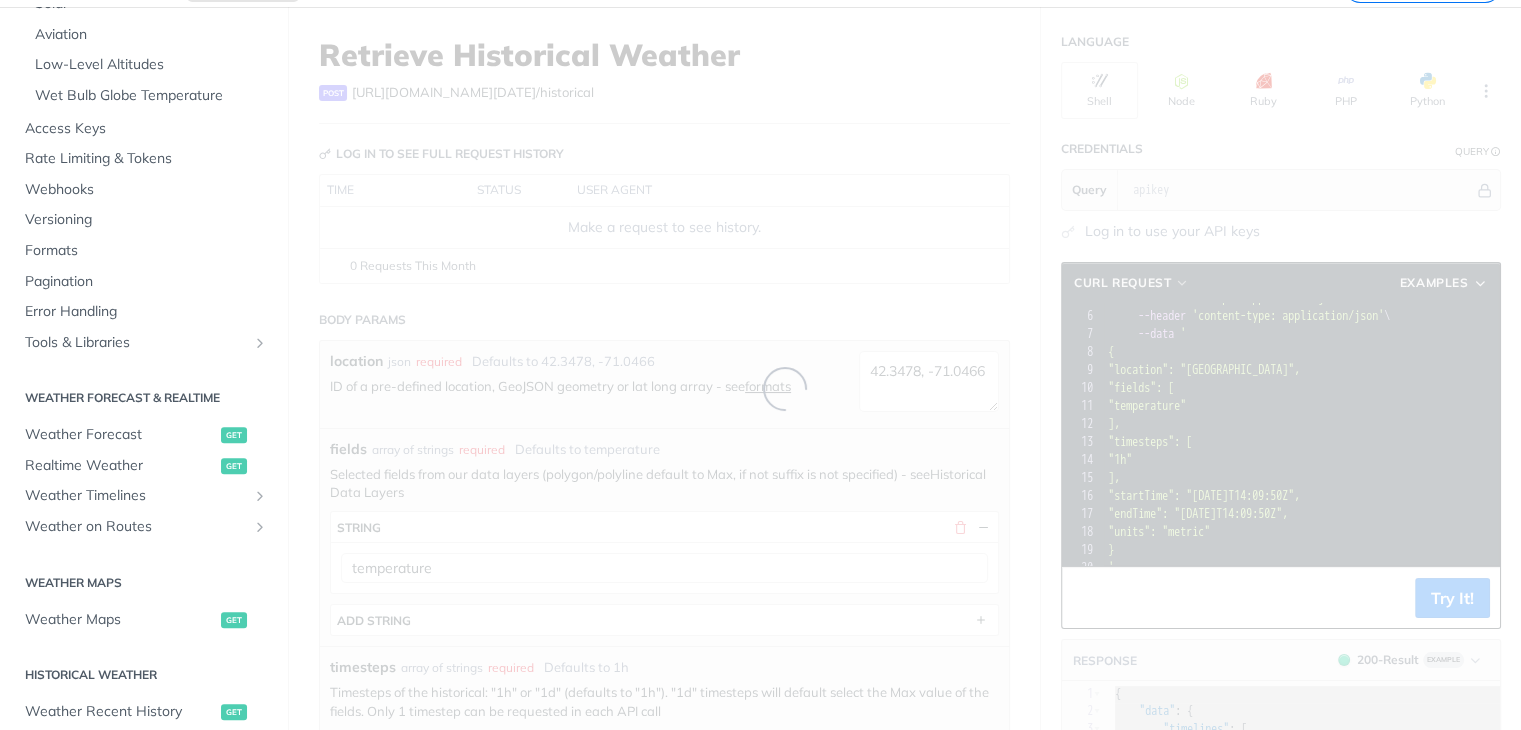 scroll, scrollTop: 13, scrollLeft: 0, axis: vertical 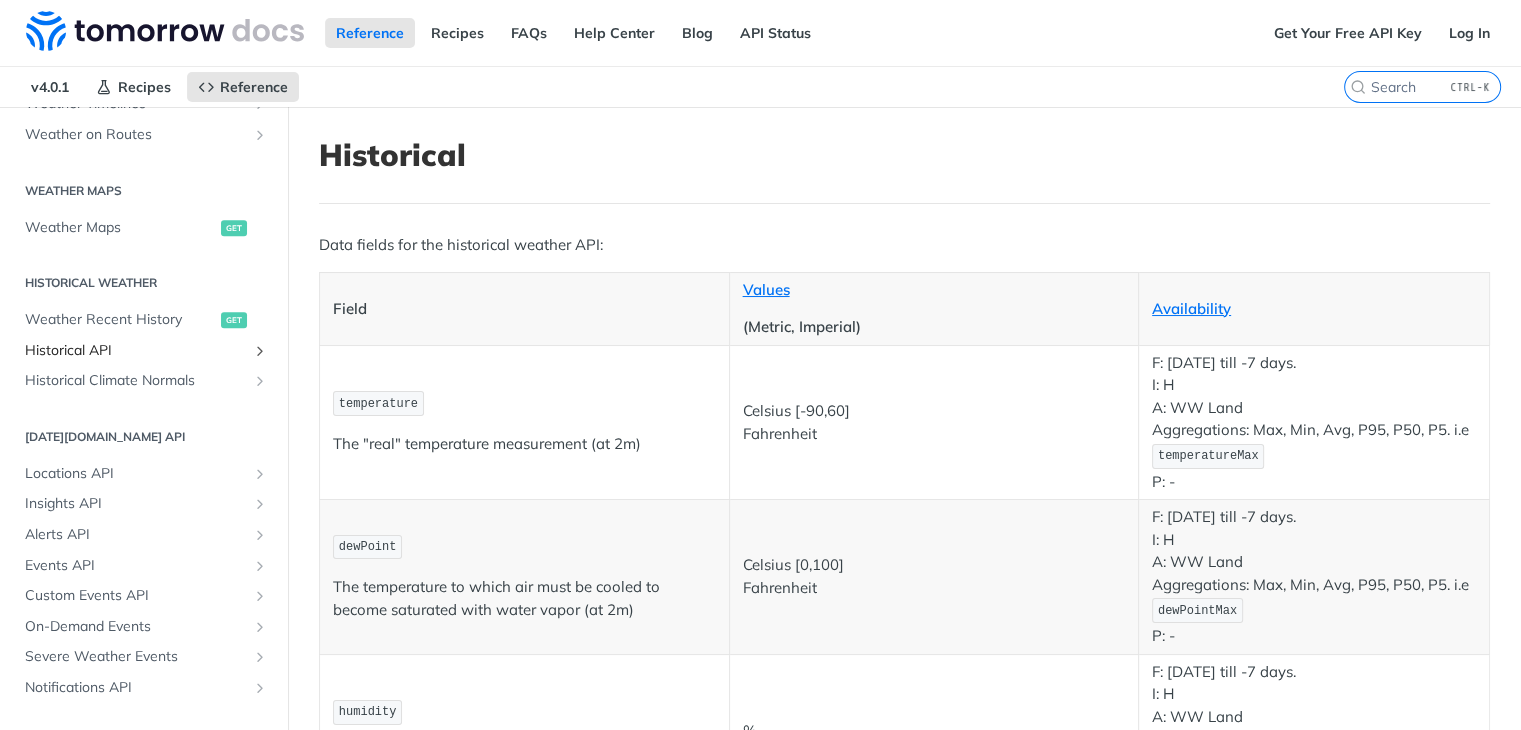 click at bounding box center [260, 351] 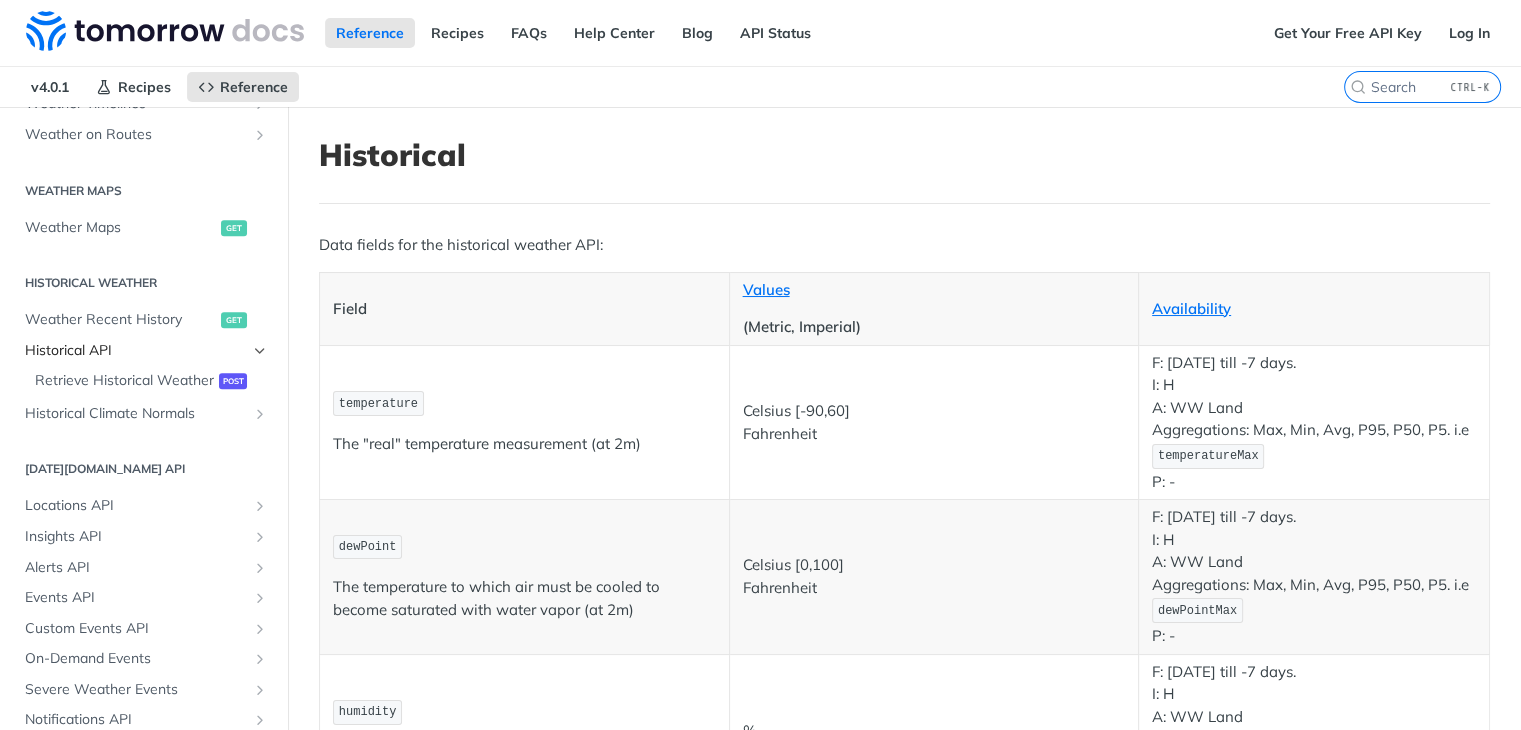 click at bounding box center (260, 351) 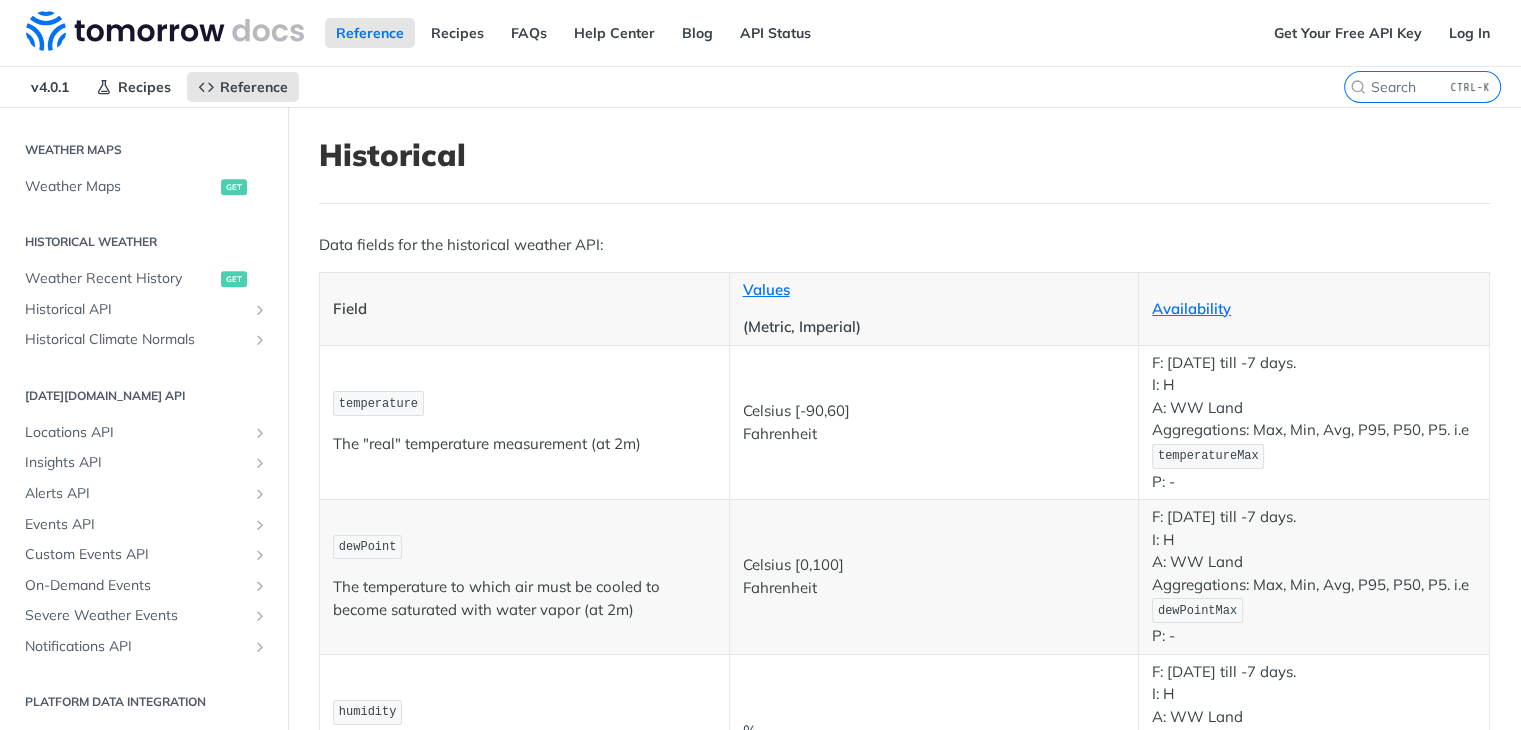 scroll, scrollTop: 1091, scrollLeft: 0, axis: vertical 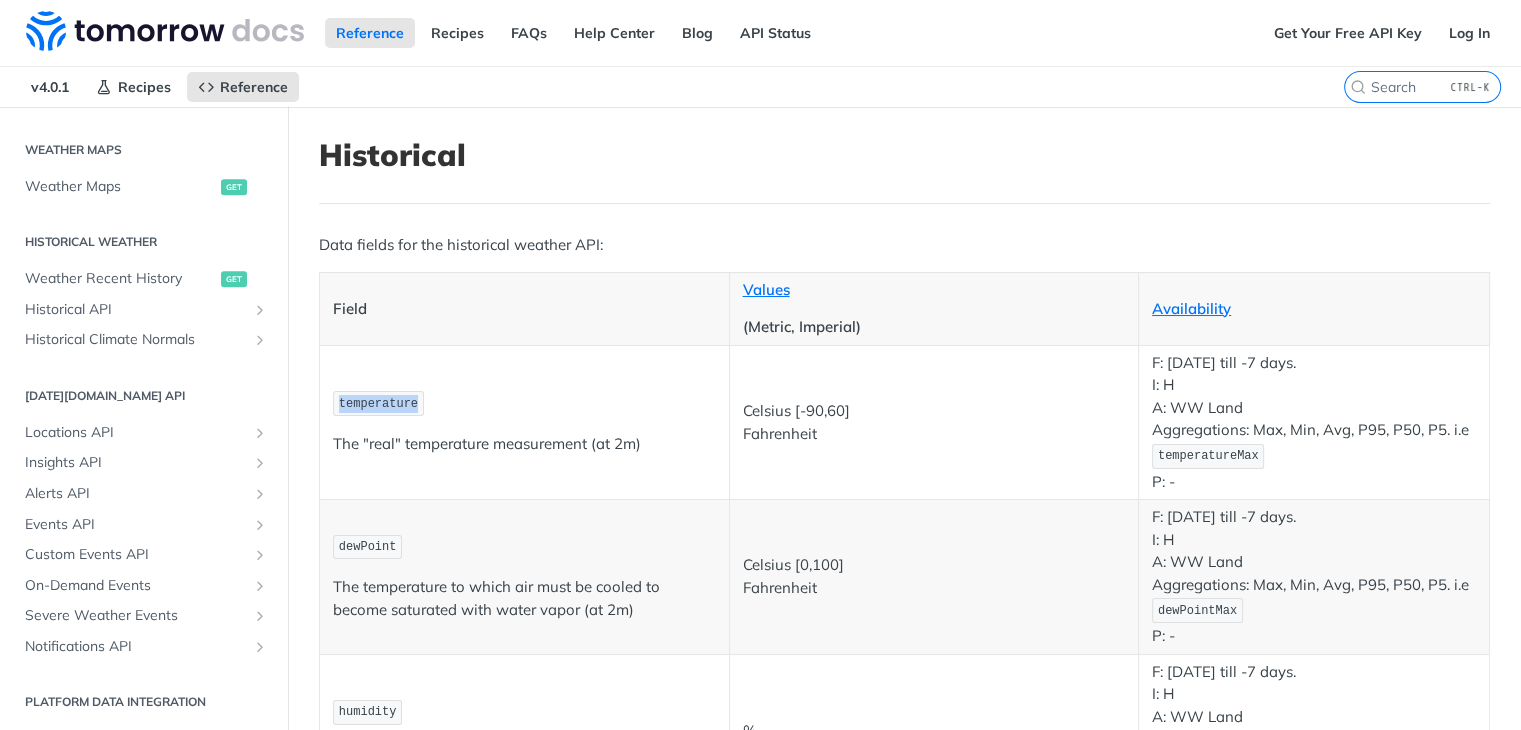 drag, startPoint x: 412, startPoint y: 405, endPoint x: 330, endPoint y: 406, distance: 82.006096 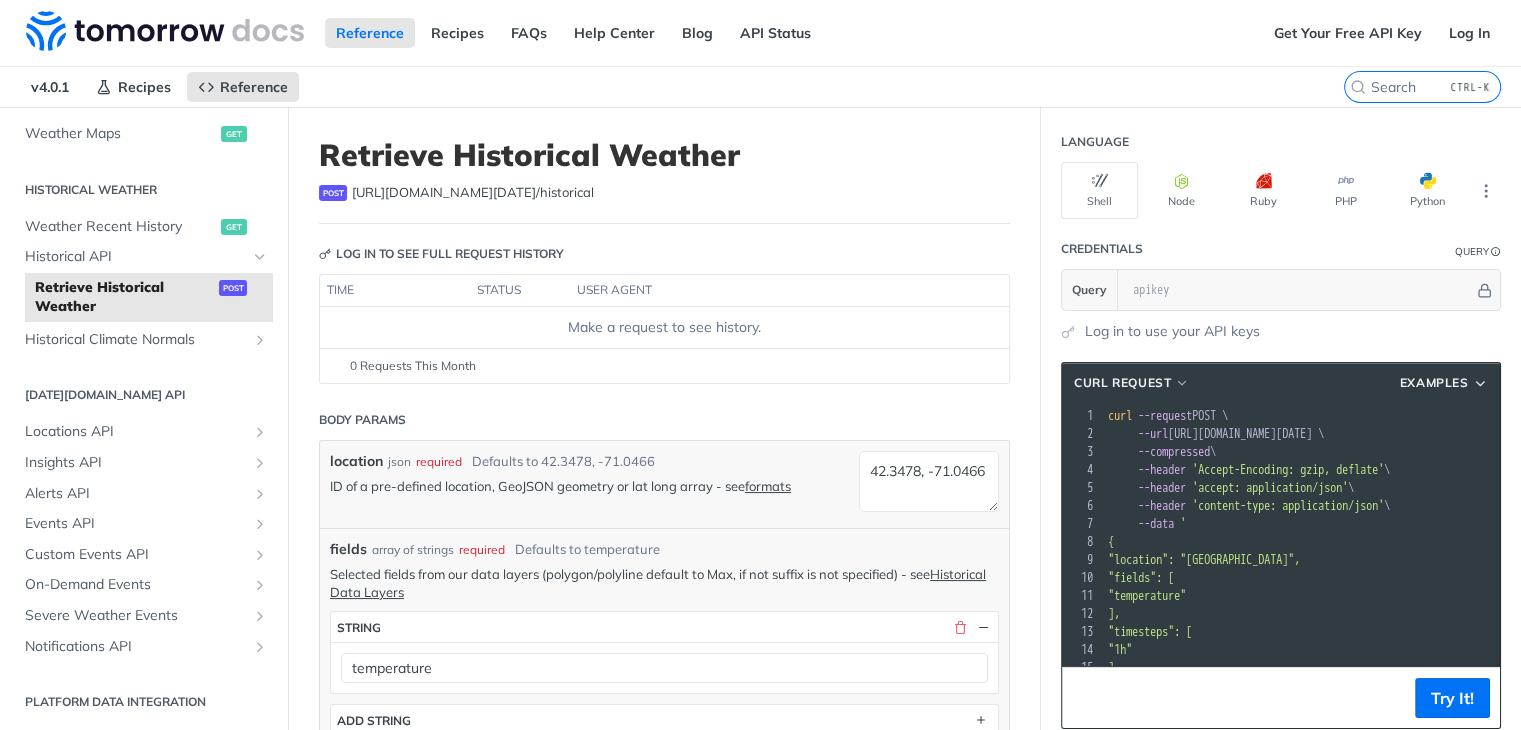 scroll, scrollTop: 100, scrollLeft: 0, axis: vertical 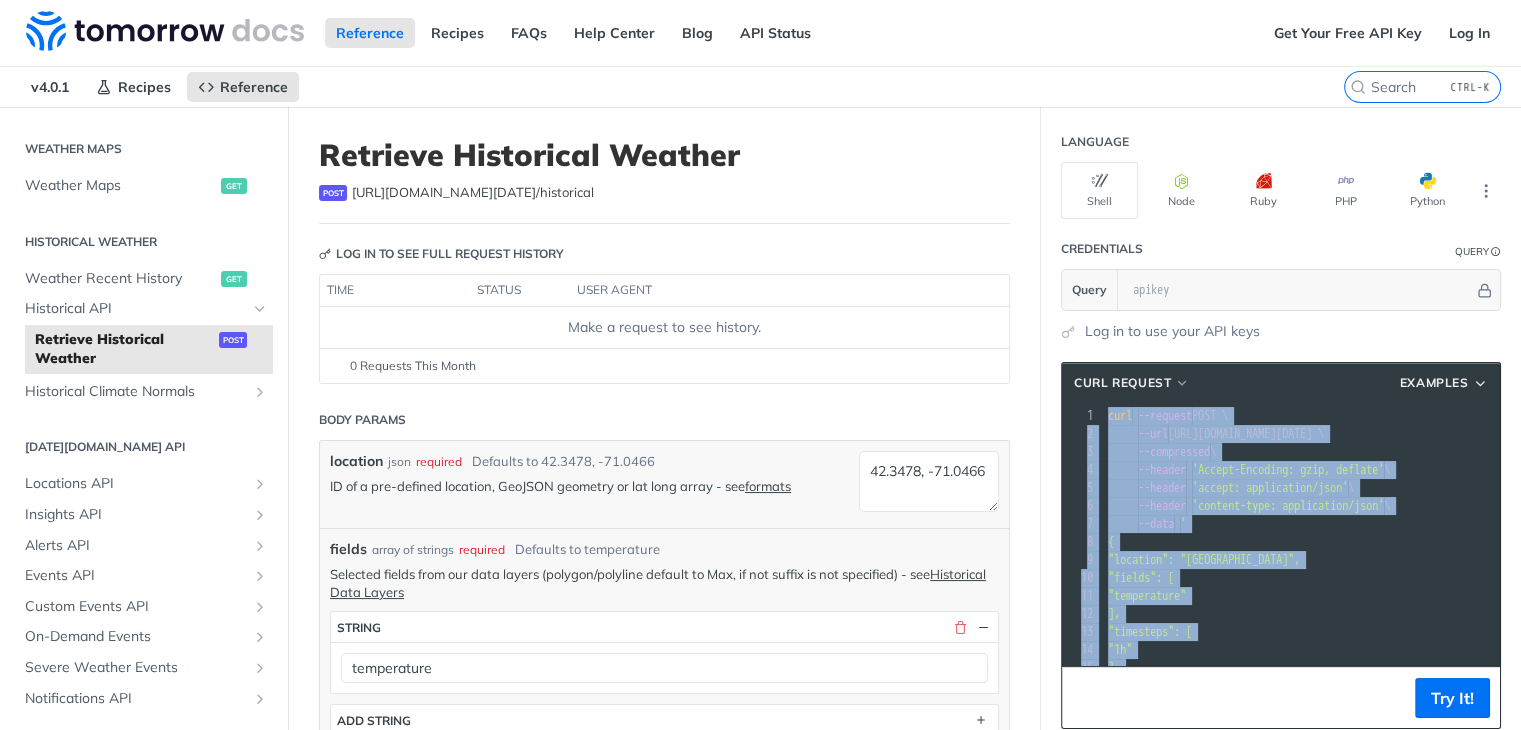 drag, startPoint x: 1131, startPoint y: 548, endPoint x: 1102, endPoint y: 411, distance: 140.0357 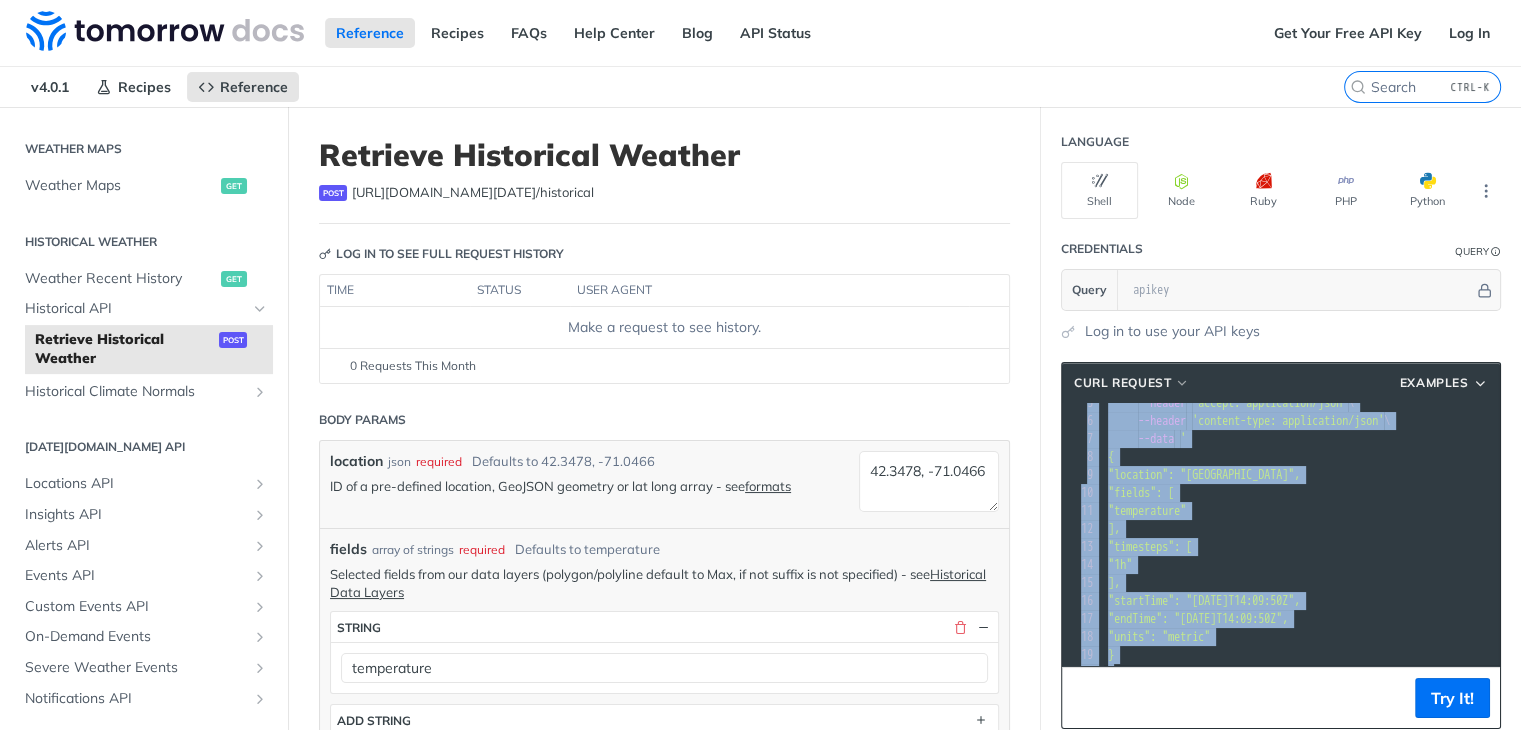 scroll, scrollTop: 104, scrollLeft: 0, axis: vertical 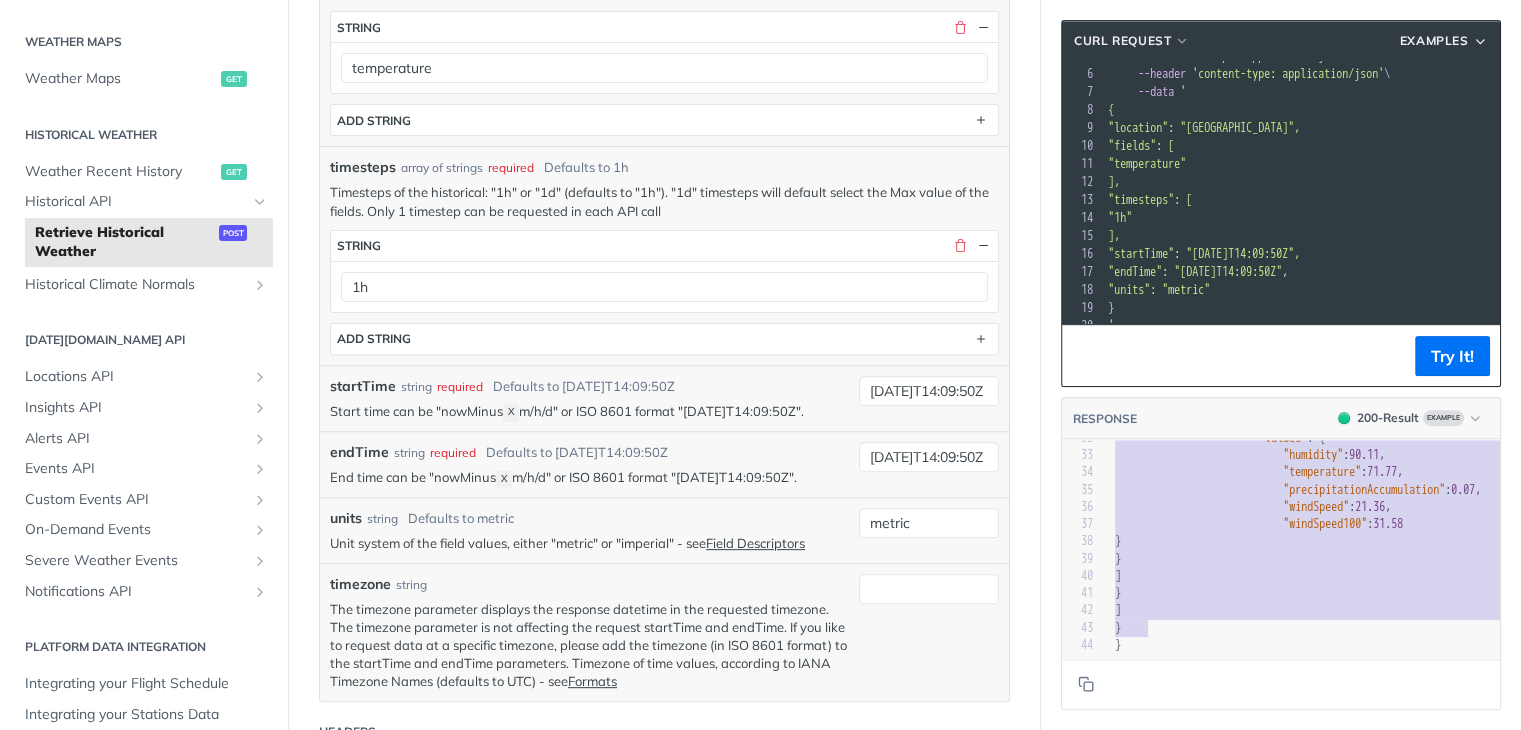 type on "{
"data": {
"timelines": [
{
"timestep": "1d",
"endTime": "2017-08-28T07:00:00-04:00",
"startTime": "2017-08-13T07:00:00-04:00",
"intervals": [
{
"startTime": "2017-08-13T07:00:00-04:00",
"values": {
"humidity": 86.19,
"temperature": 89.53,
"precipitationAccumulation": 0,
"windSpeed": 17,
"windSpeed100": 22.35
}
},
{
"startTime": "2017-08-14T07:00:00-04:00",
"values": {
"humidity": 84.83,
"temperature": 89.25,
"precipitationAccumulation": 0,
"windSpeed": 18.13,
"windSp..." 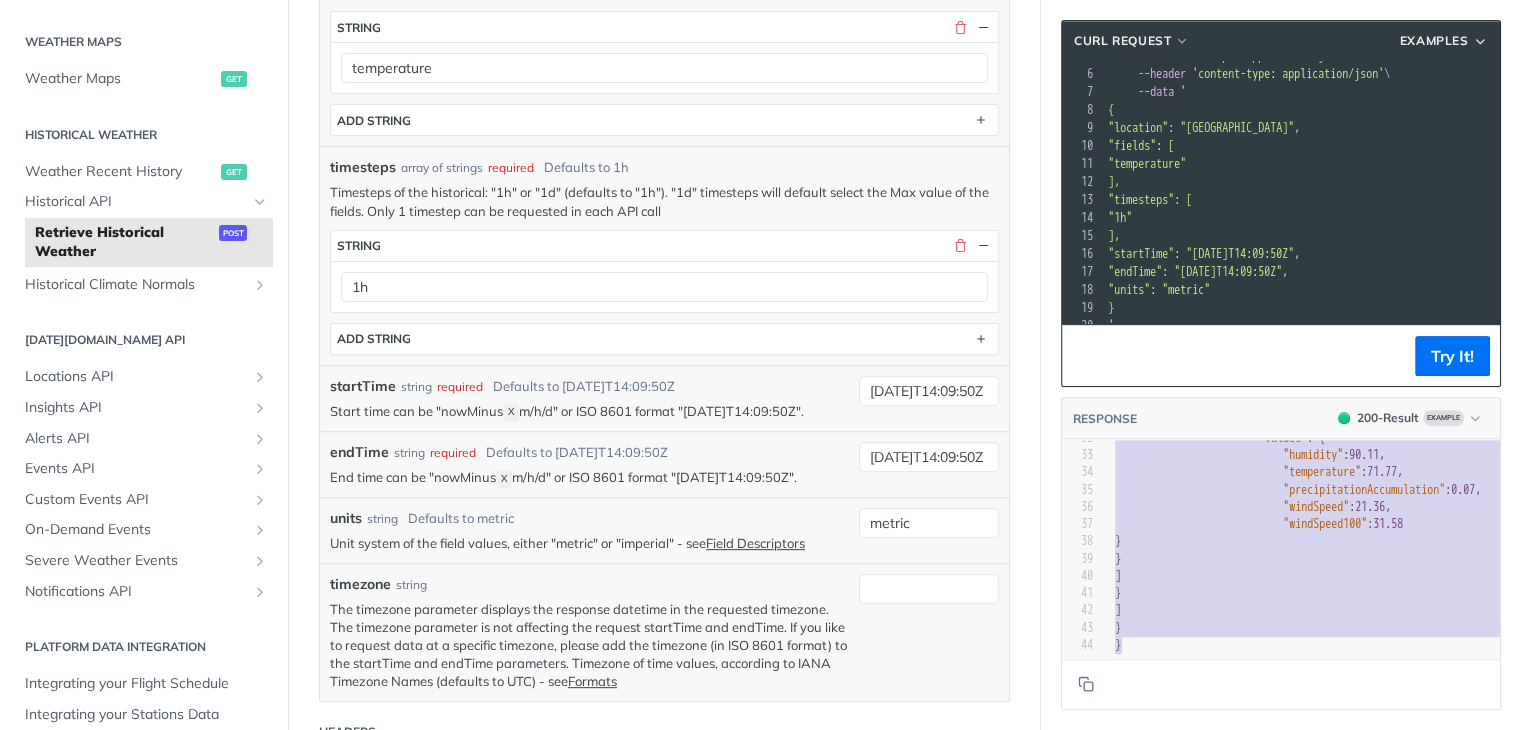 drag, startPoint x: 1113, startPoint y: 493, endPoint x: 1174, endPoint y: 626, distance: 146.32156 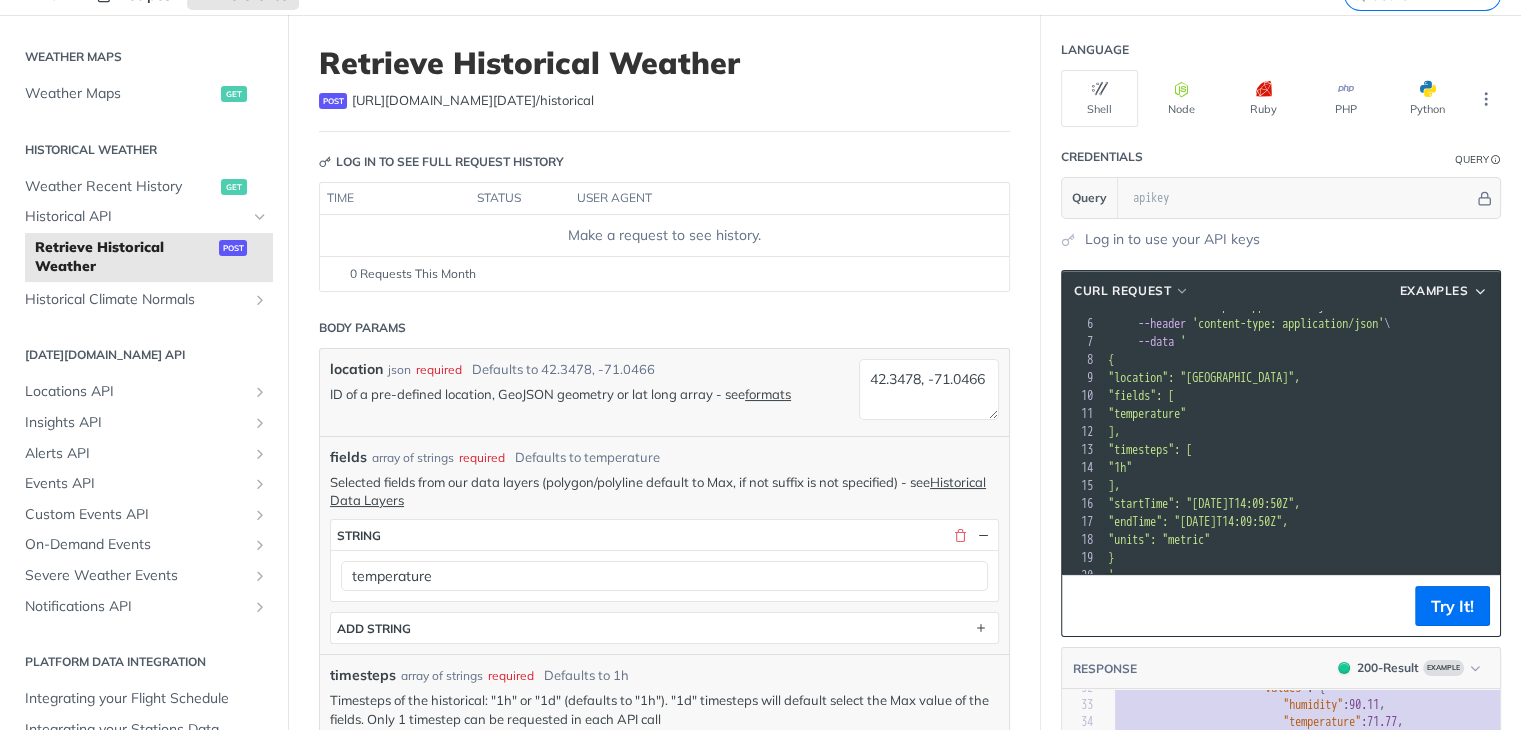 scroll, scrollTop: 100, scrollLeft: 0, axis: vertical 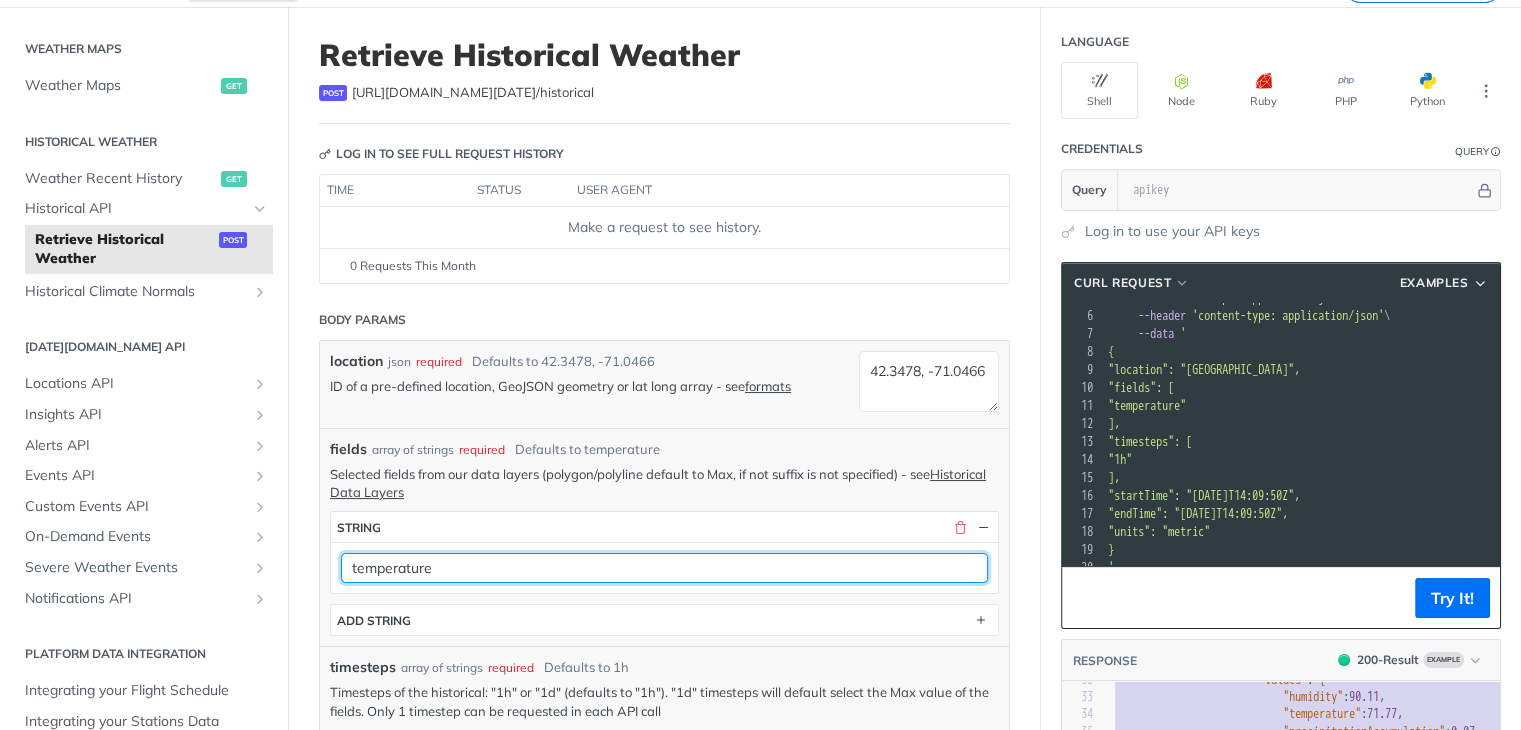 click on "temperature" at bounding box center [664, 568] 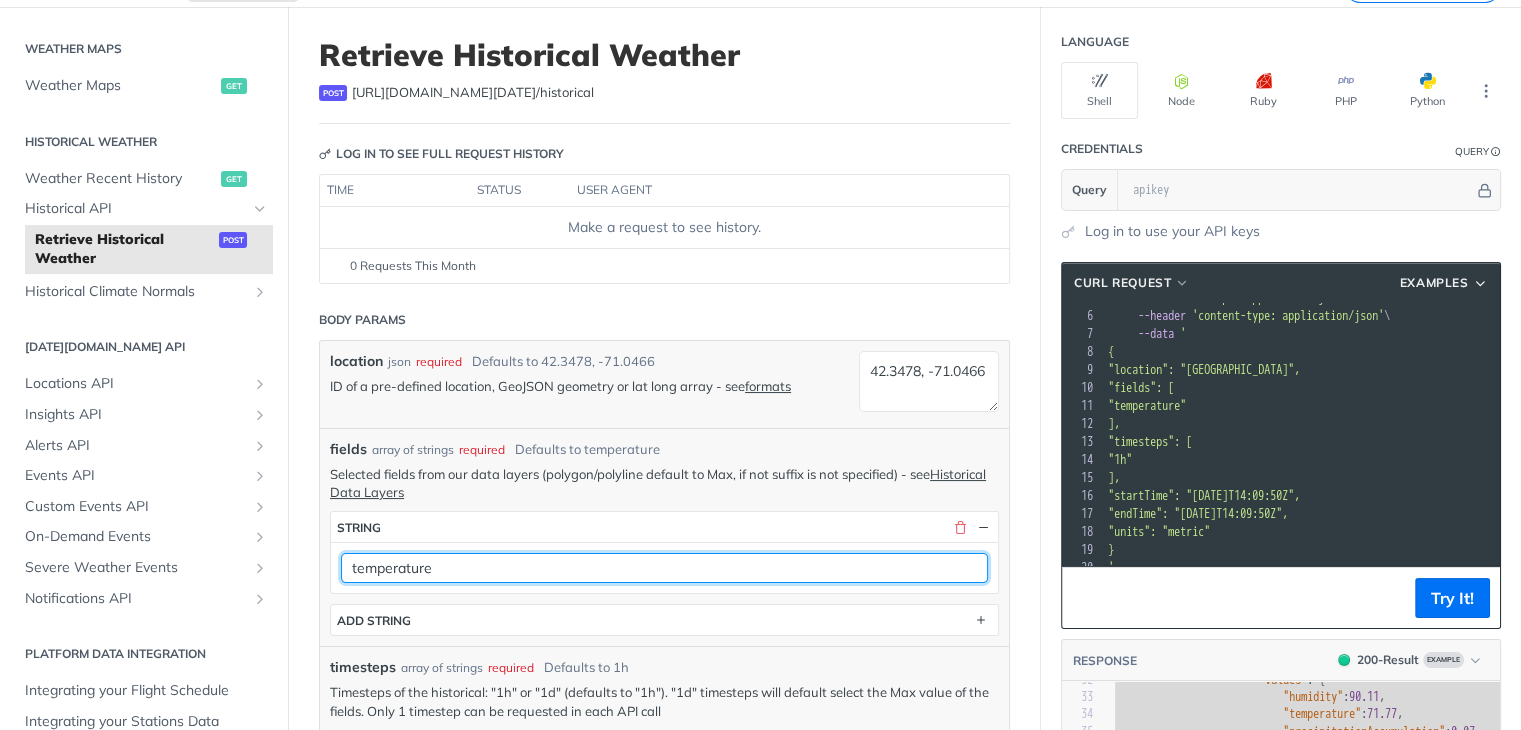 click on "temperature" at bounding box center (664, 568) 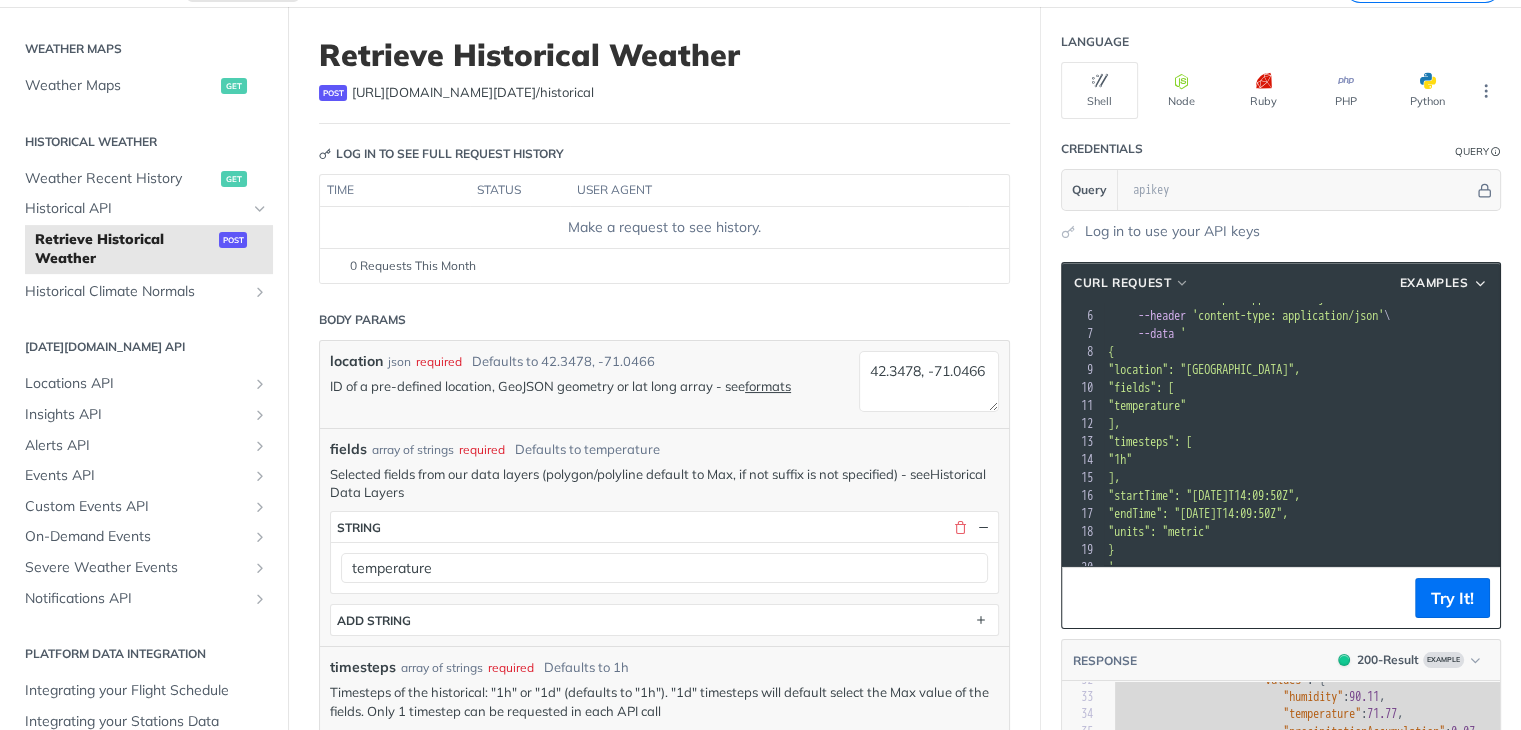 click on "Historical Data Layers" at bounding box center [658, 483] 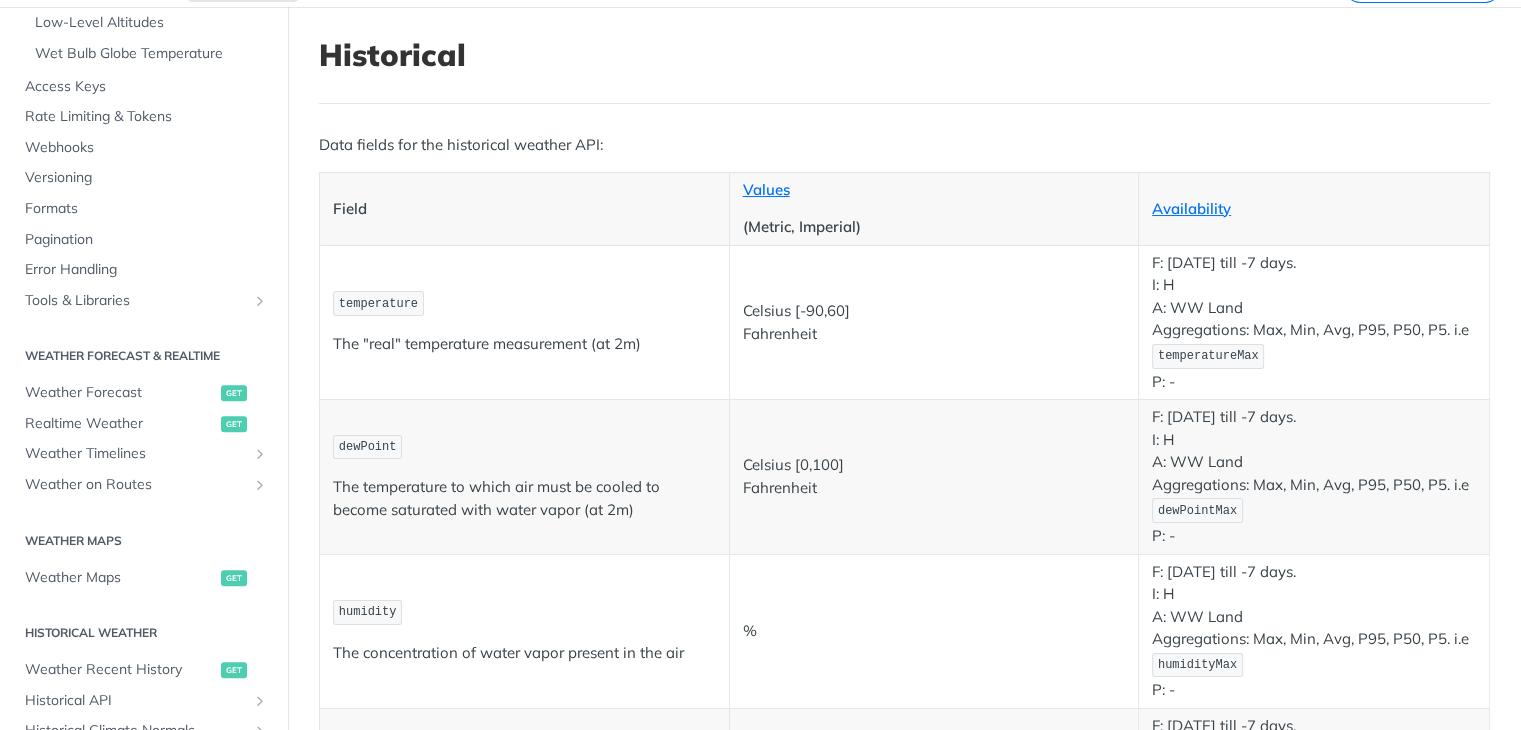 scroll, scrollTop: 0, scrollLeft: 0, axis: both 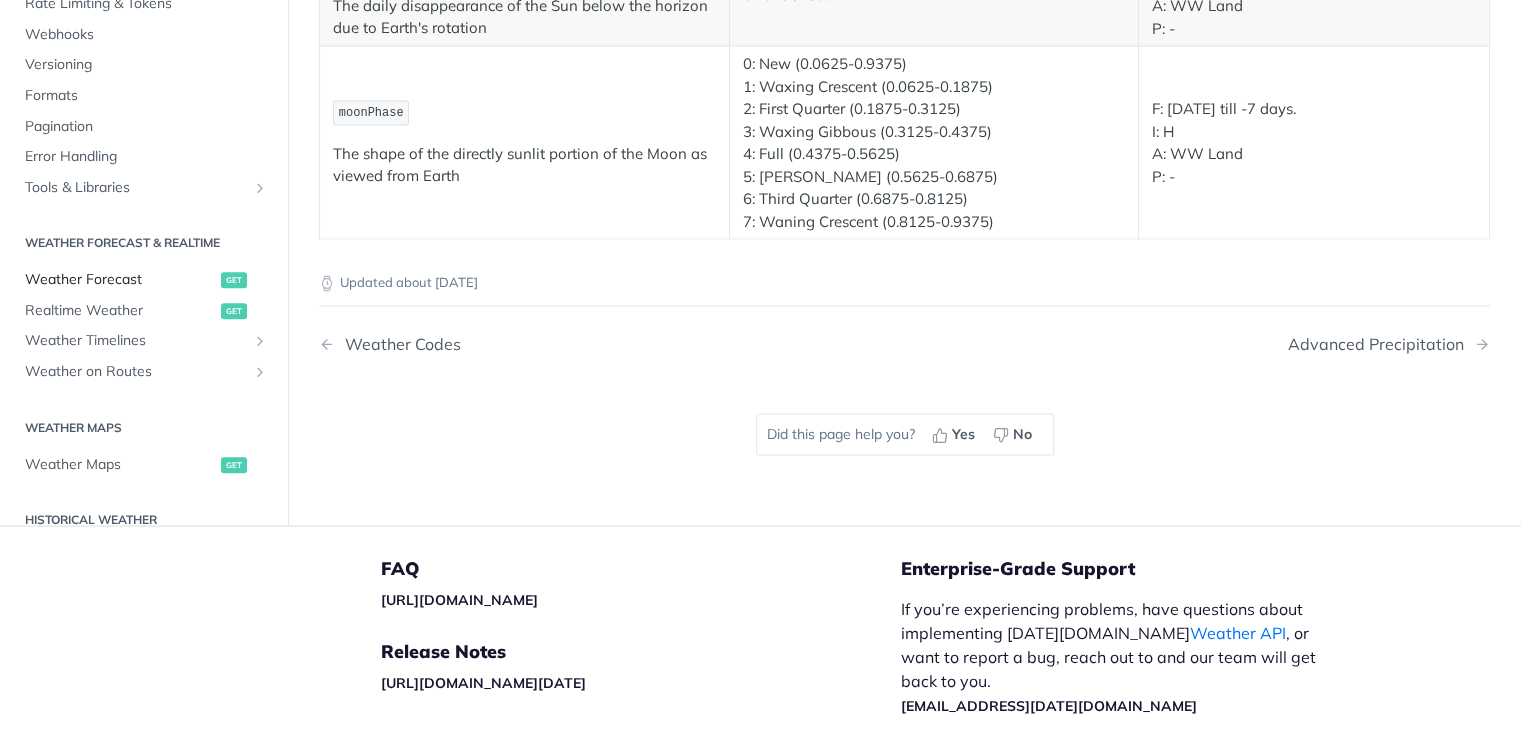 click on "Weather Forecast" at bounding box center [120, 281] 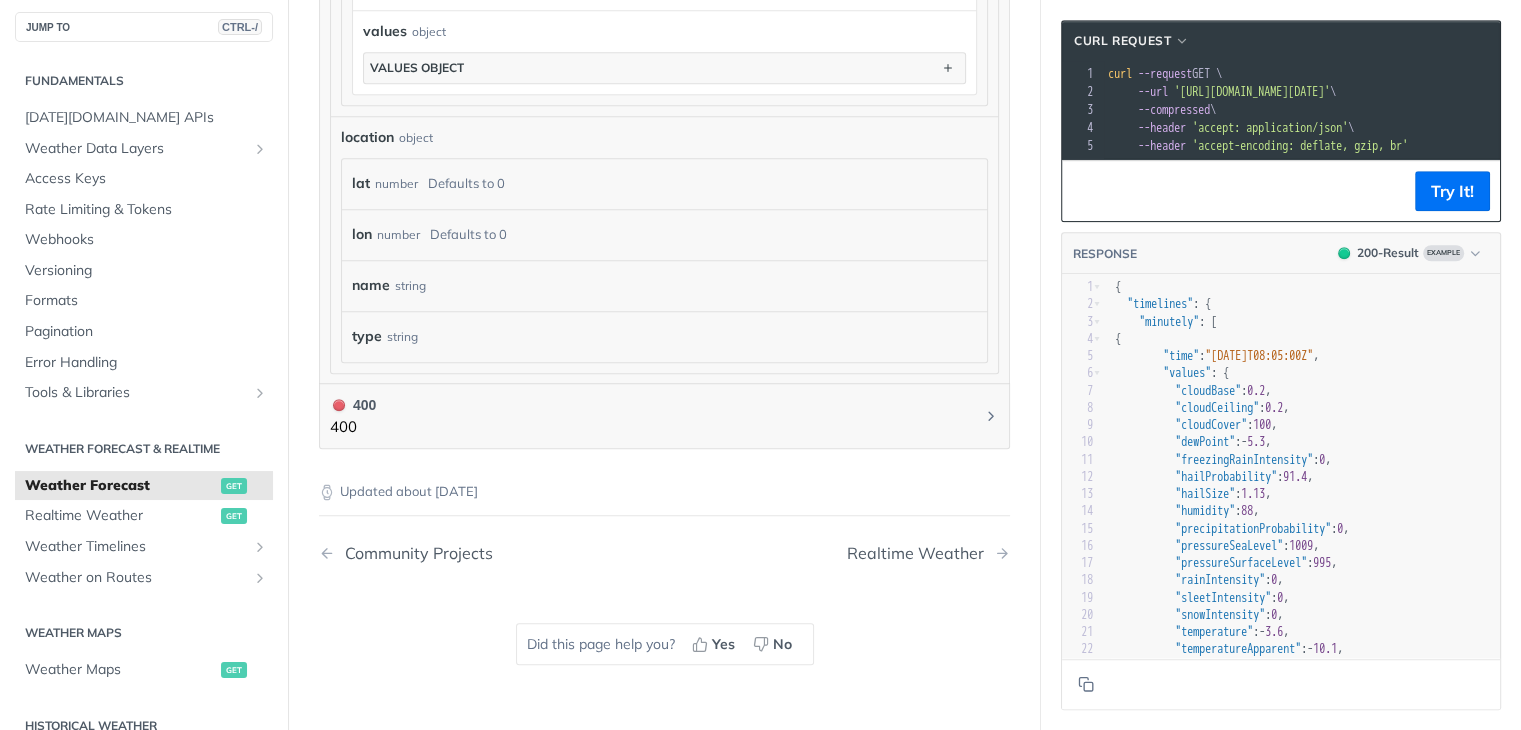 scroll, scrollTop: 1800, scrollLeft: 0, axis: vertical 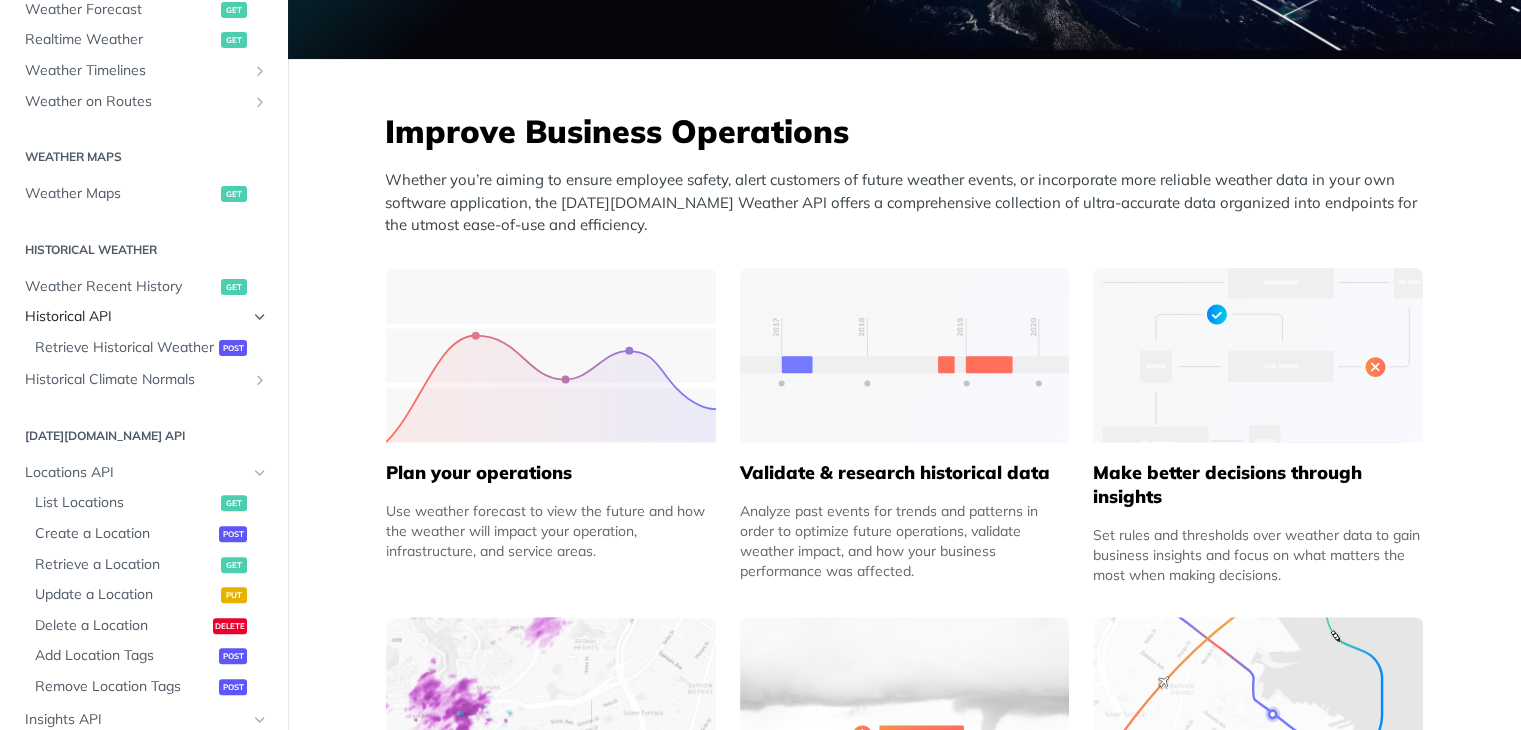 click on "Historical API" at bounding box center [136, 317] 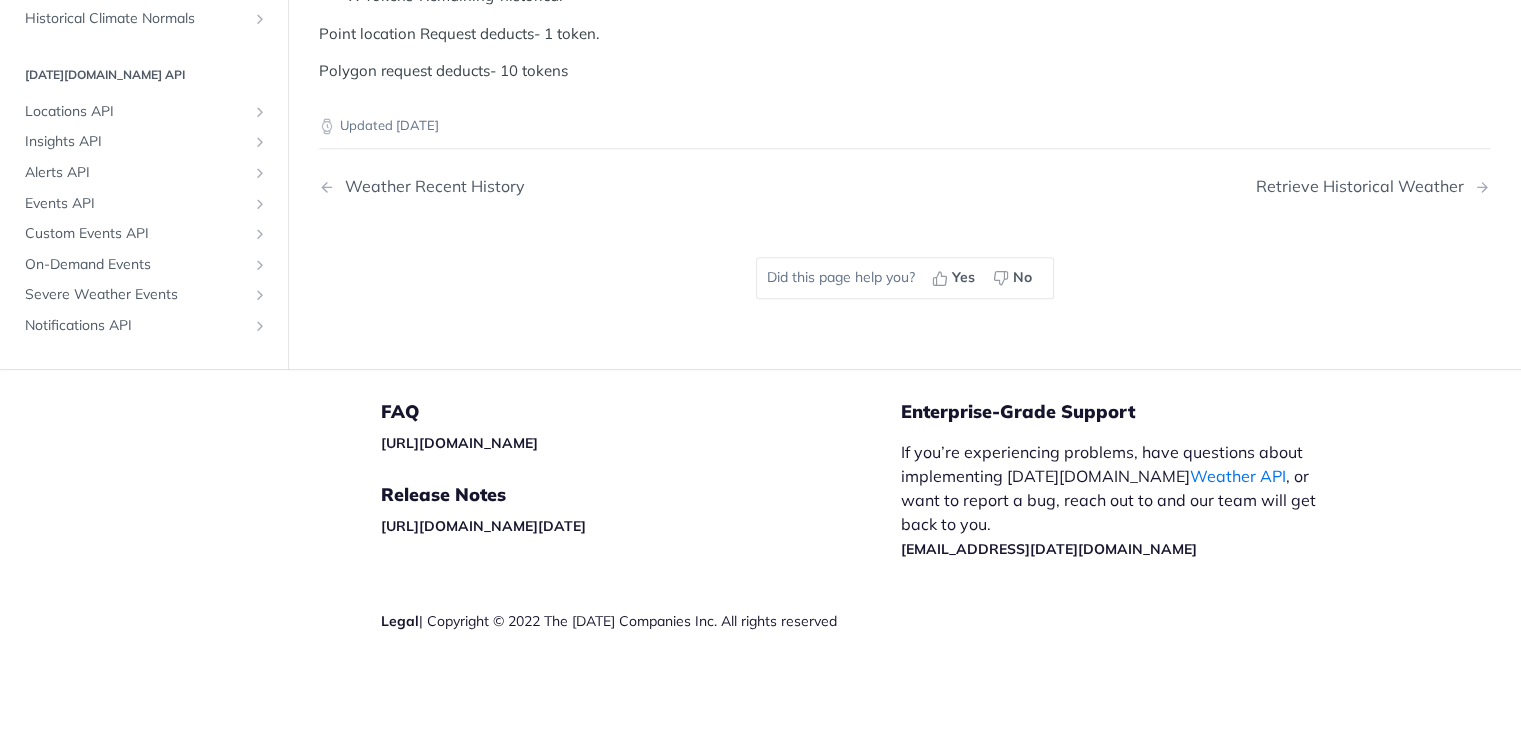 scroll, scrollTop: 1100, scrollLeft: 0, axis: vertical 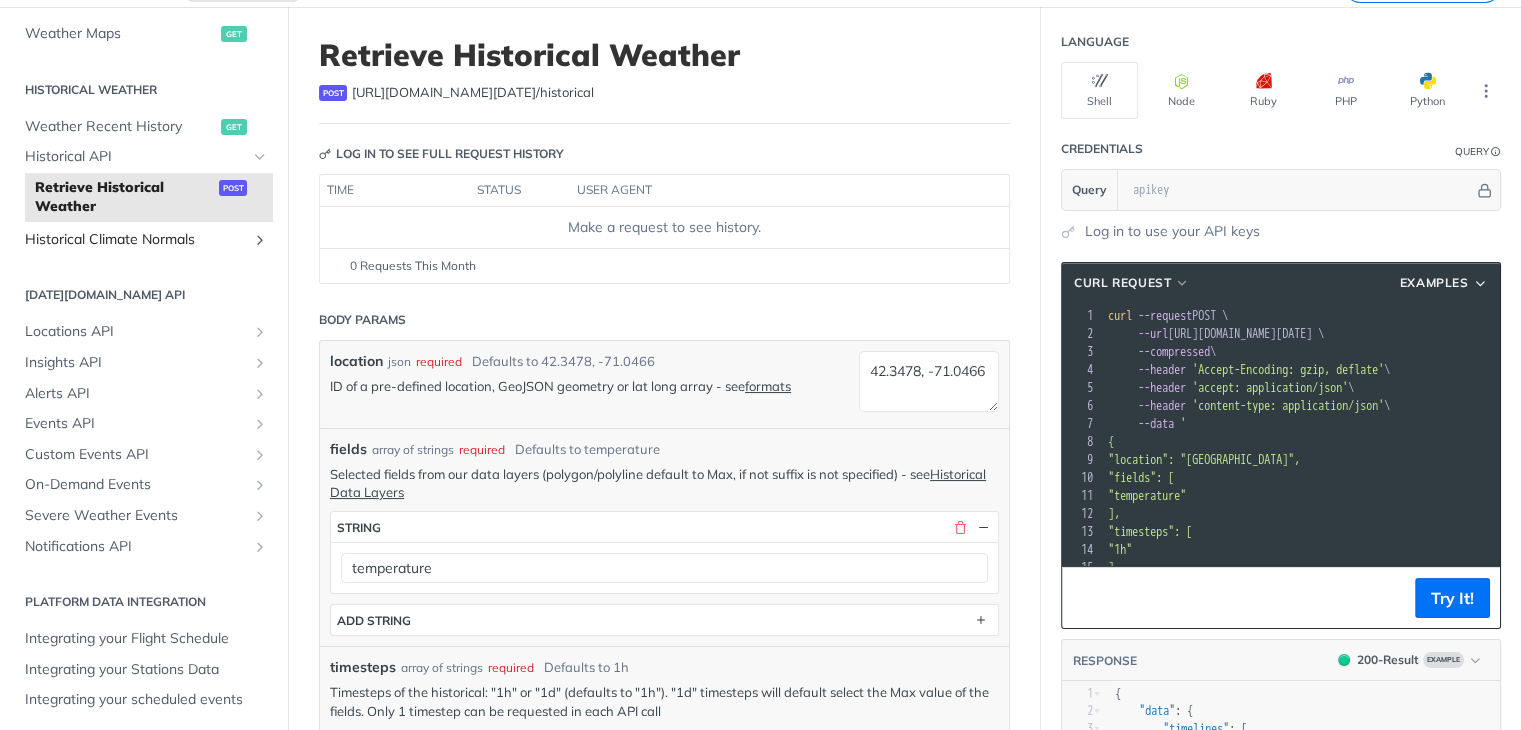 click on "Historical Climate Normals" at bounding box center (136, 240) 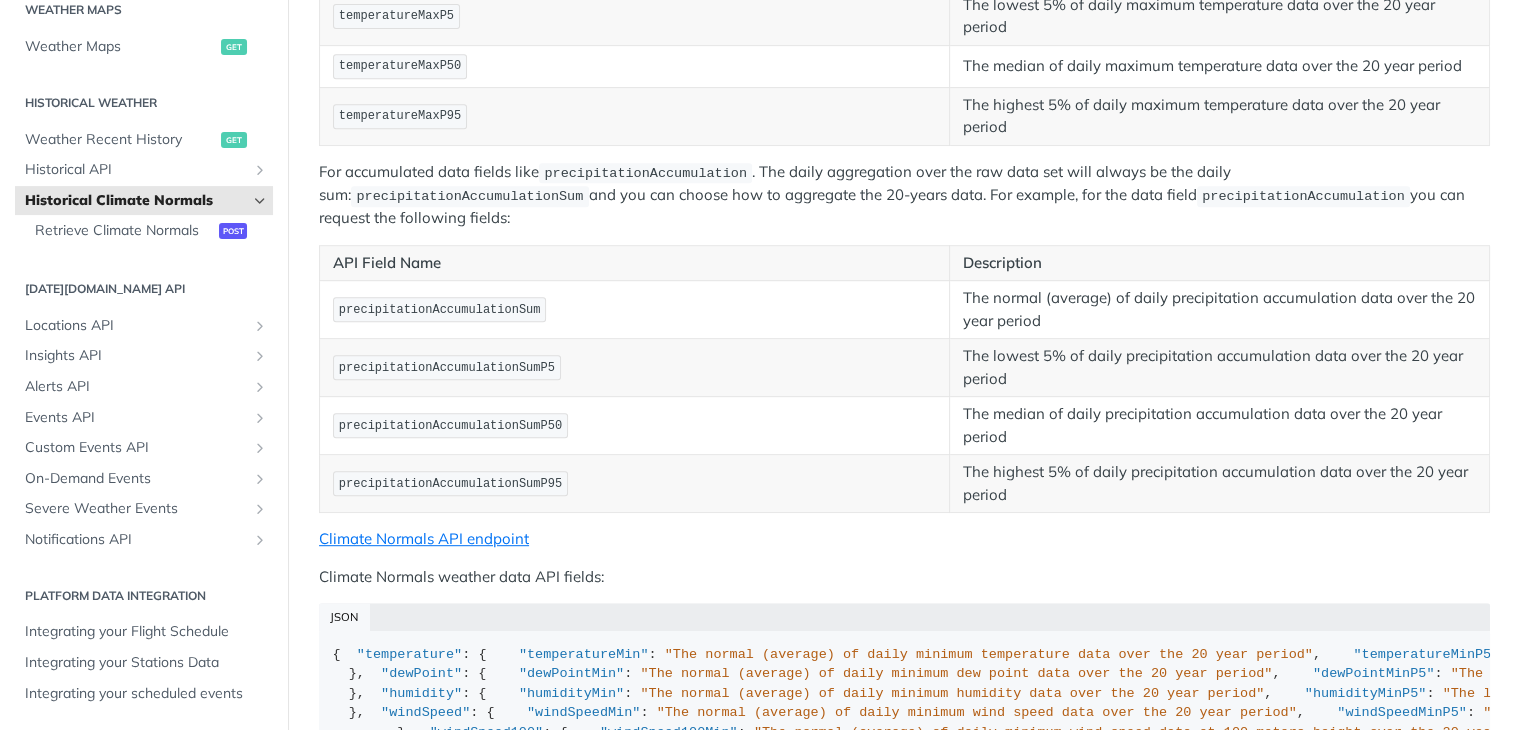 scroll, scrollTop: 900, scrollLeft: 0, axis: vertical 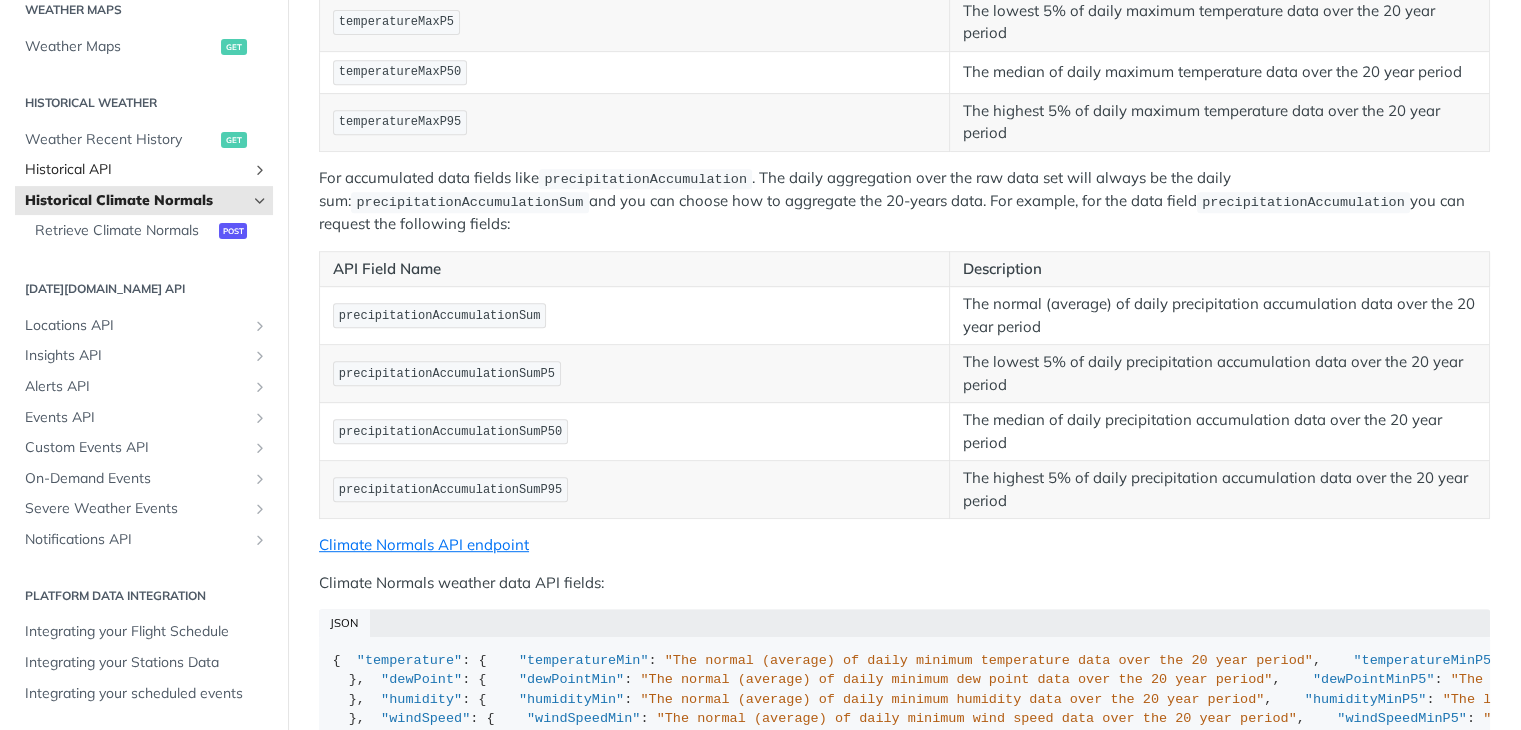 click at bounding box center (260, 170) 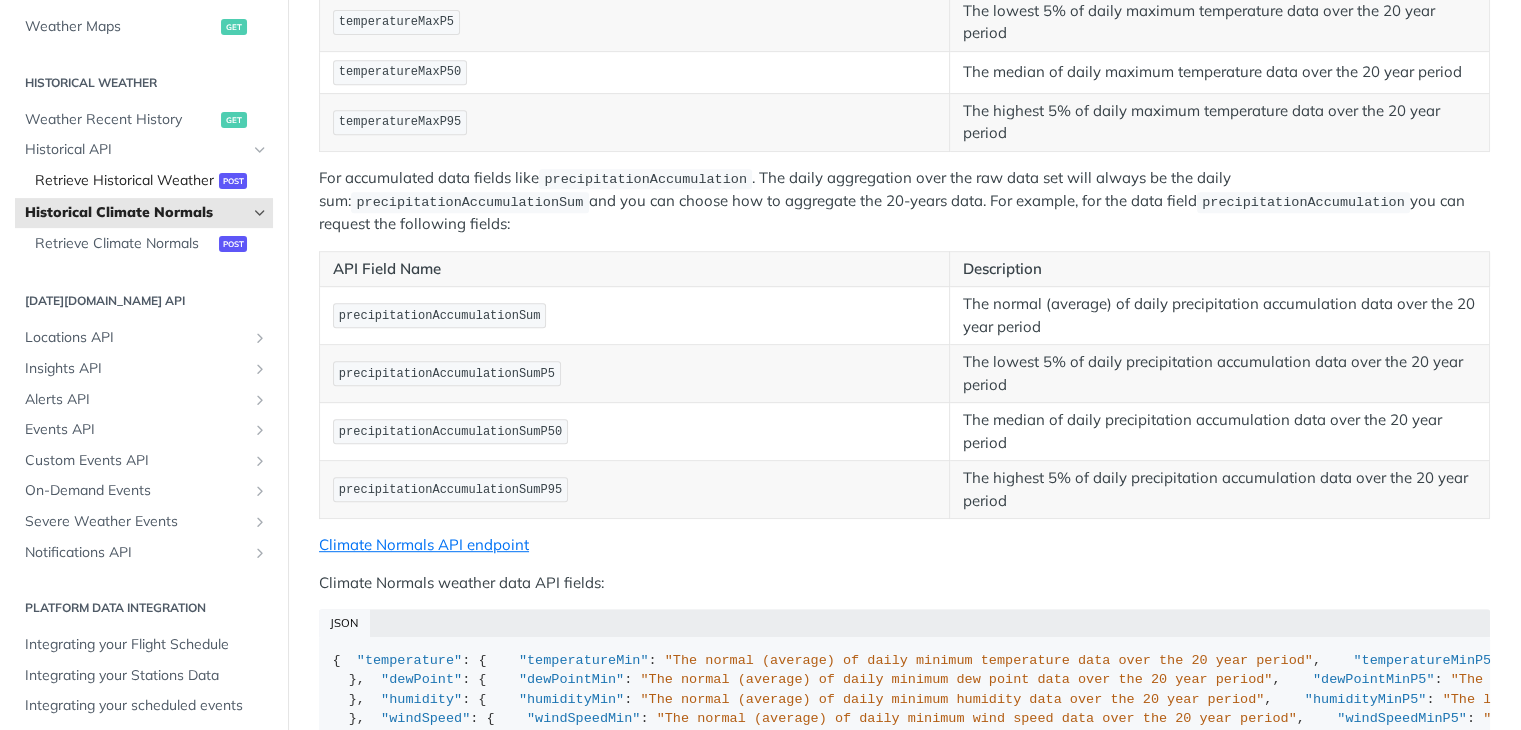 click on "Retrieve Historical Weather" at bounding box center (124, 181) 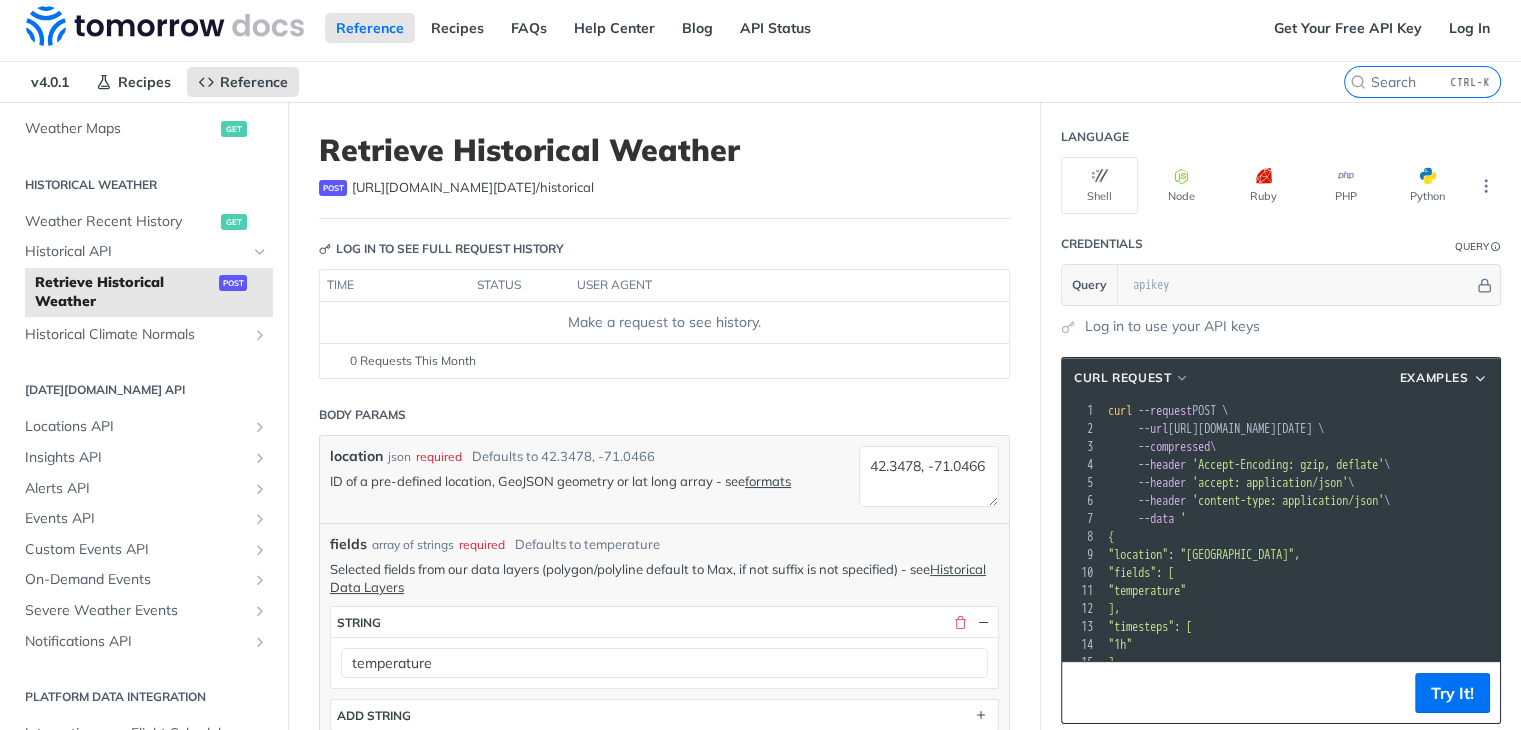 scroll, scrollTop: 0, scrollLeft: 0, axis: both 